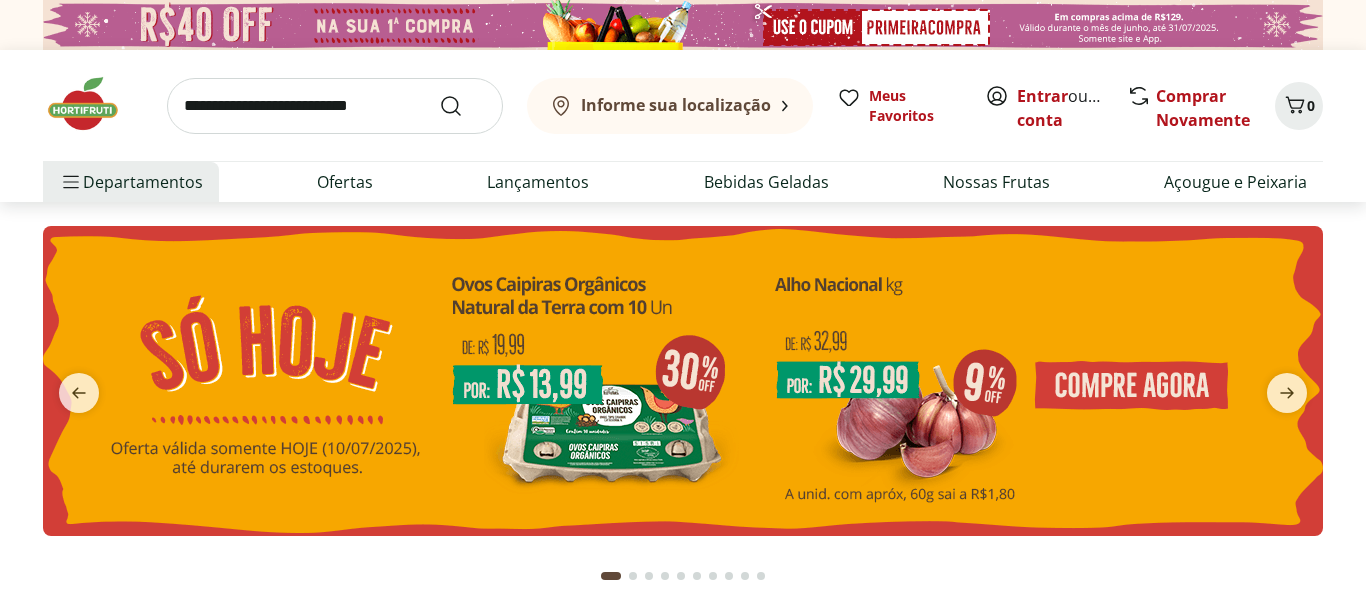 scroll, scrollTop: 0, scrollLeft: 0, axis: both 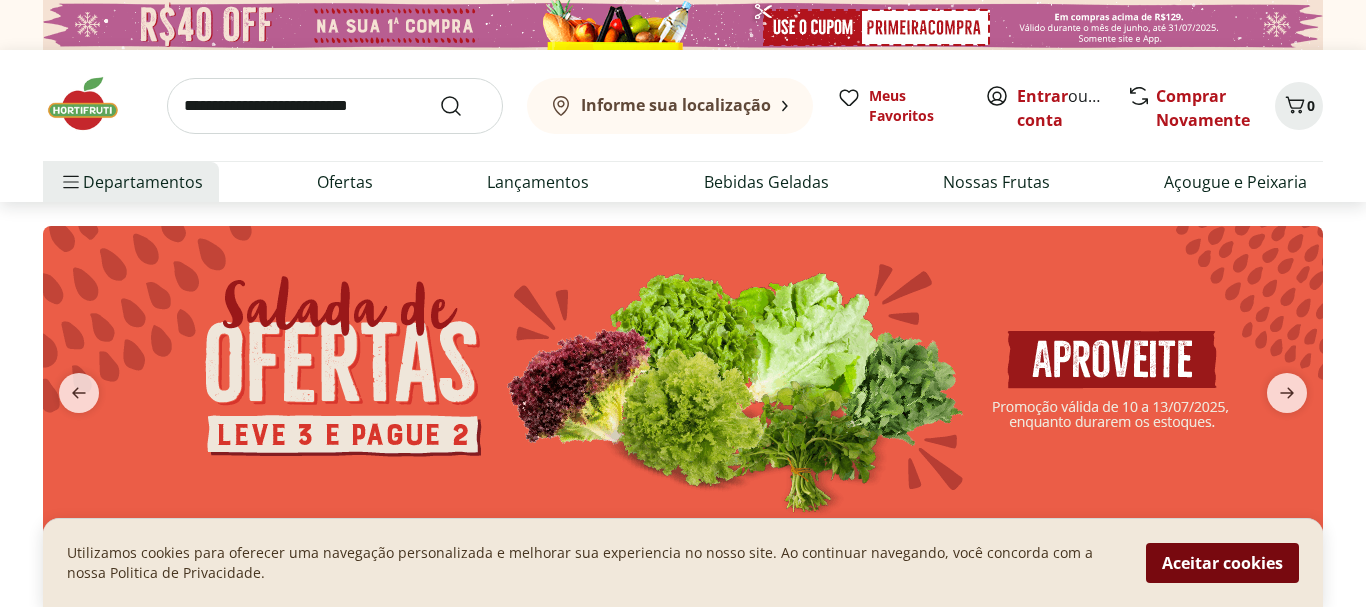 click on "Aceitar cookies" at bounding box center [1222, 563] 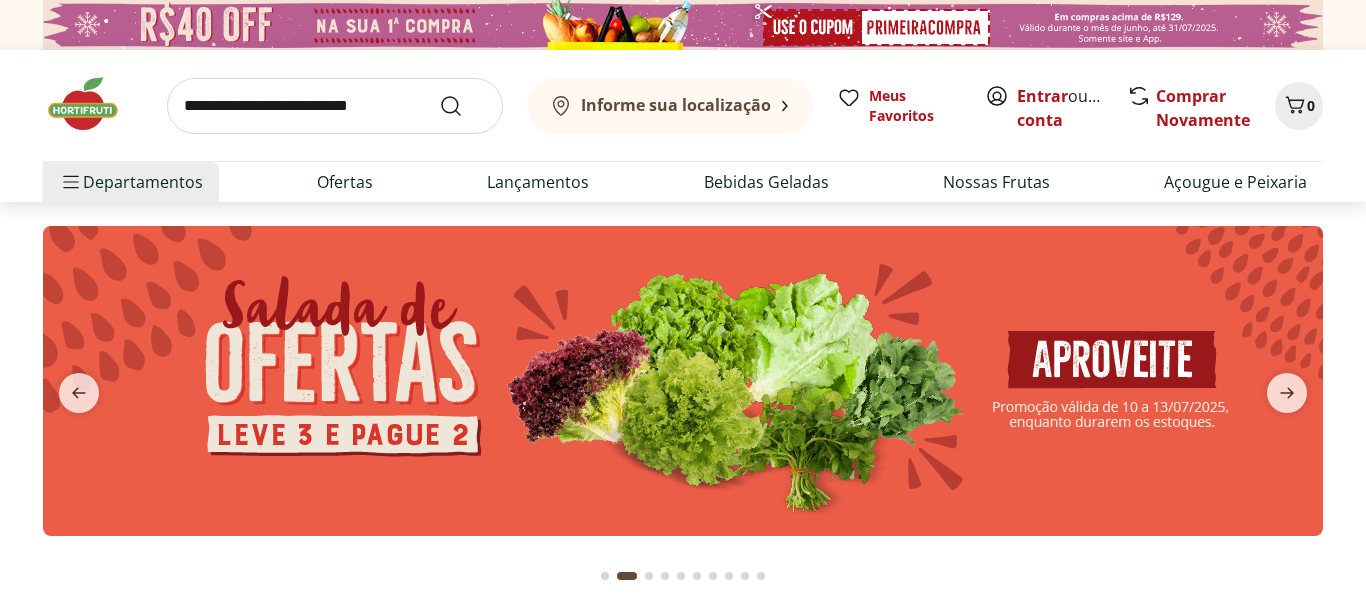 click at bounding box center [683, 381] 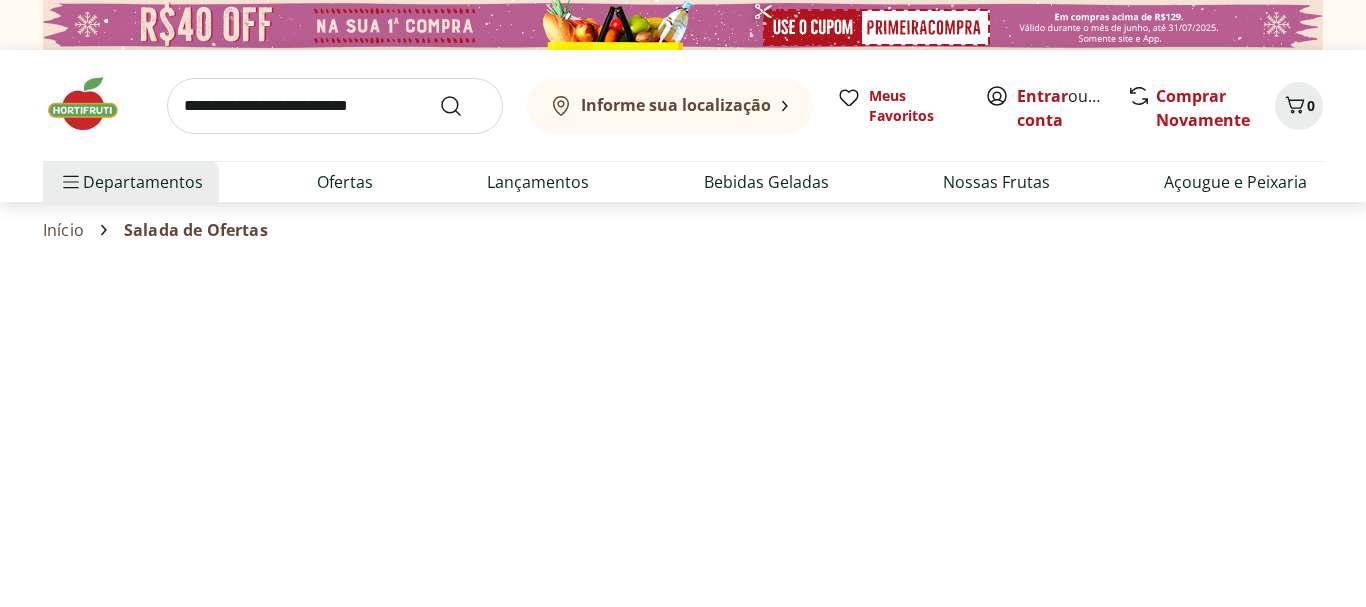 select on "**********" 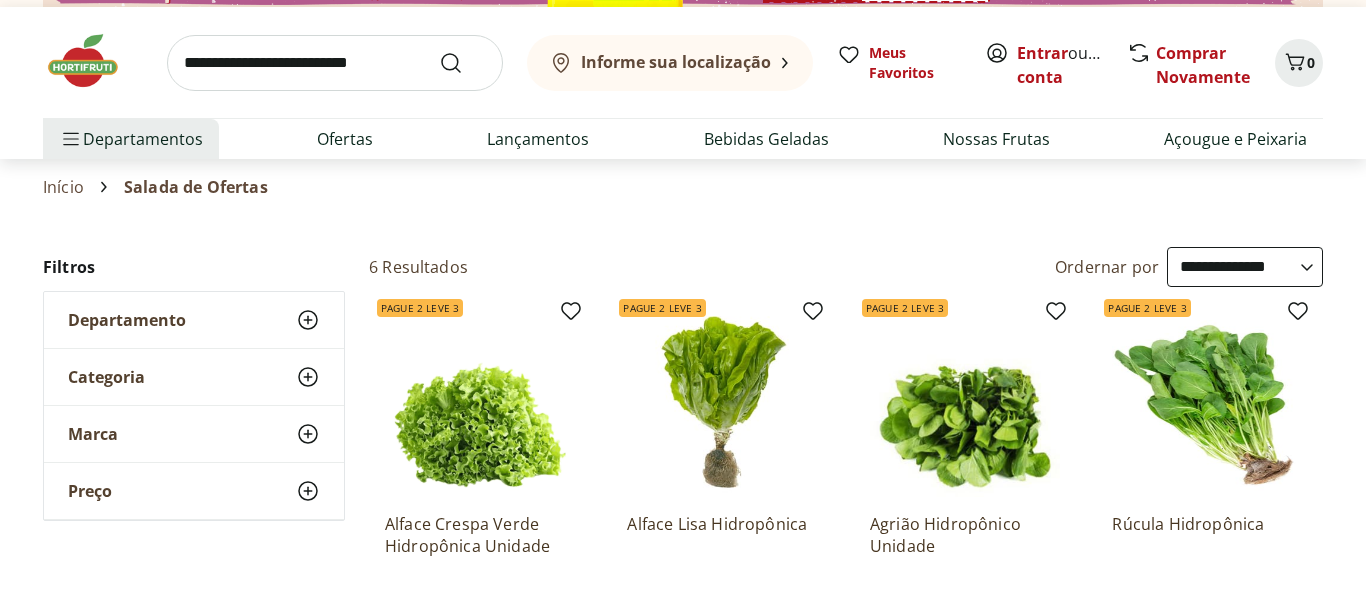 scroll, scrollTop: 0, scrollLeft: 0, axis: both 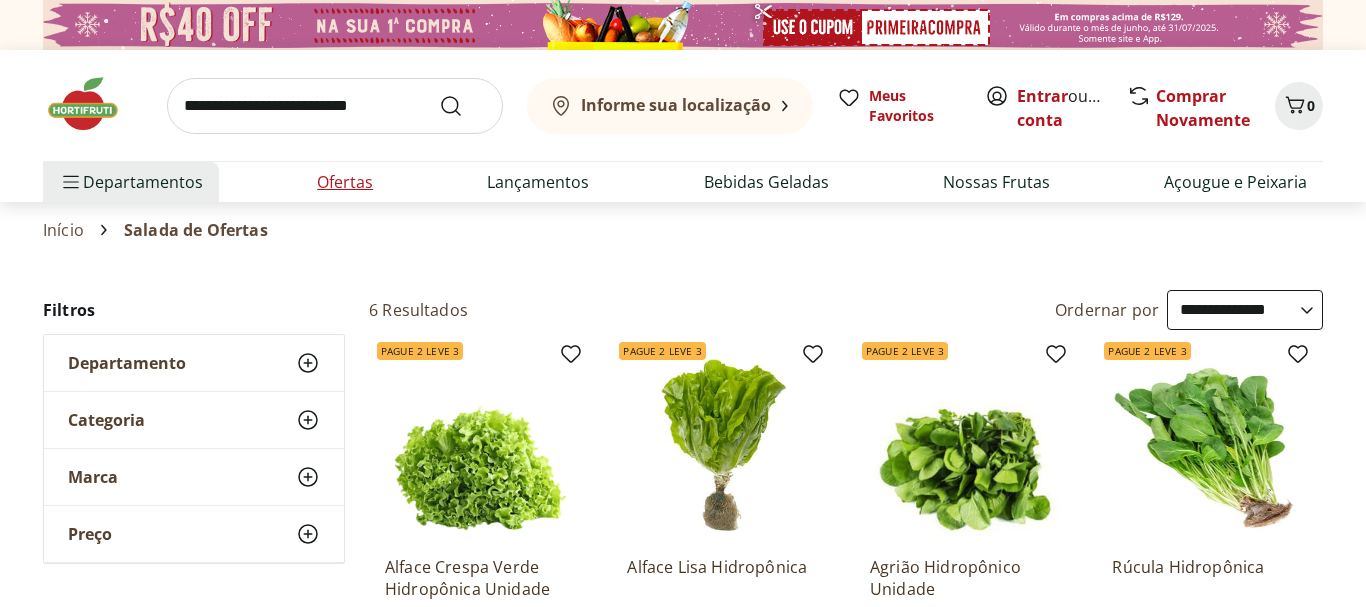 click on "Ofertas" at bounding box center (345, 182) 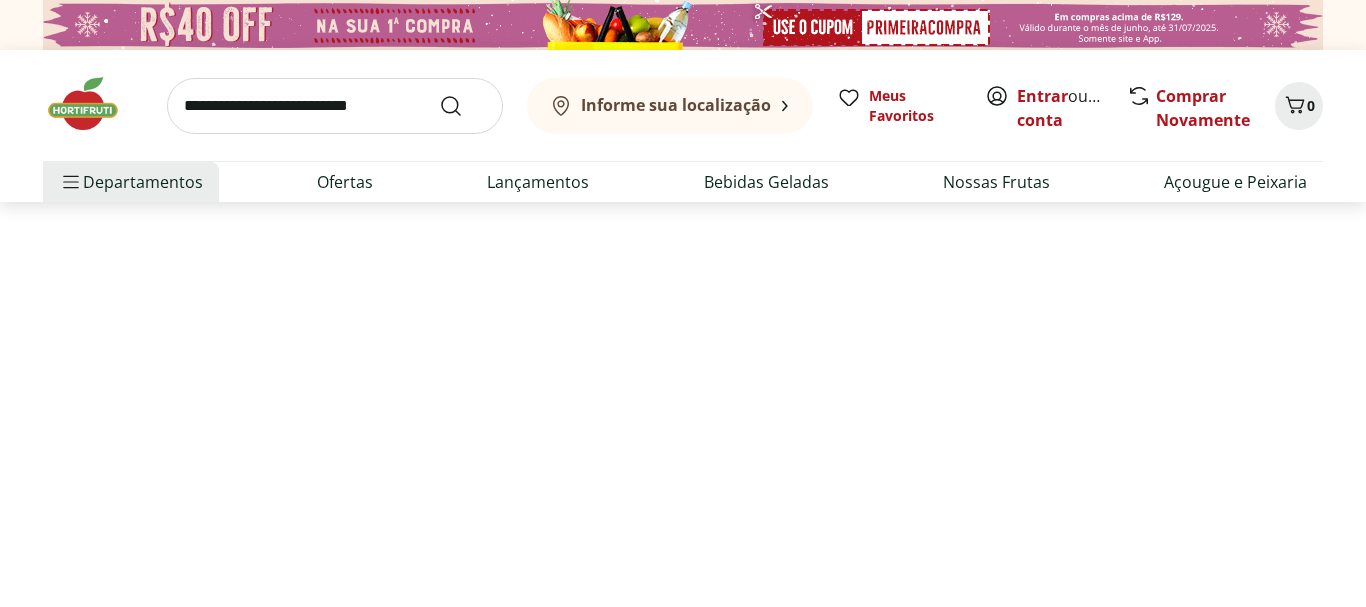 select on "**********" 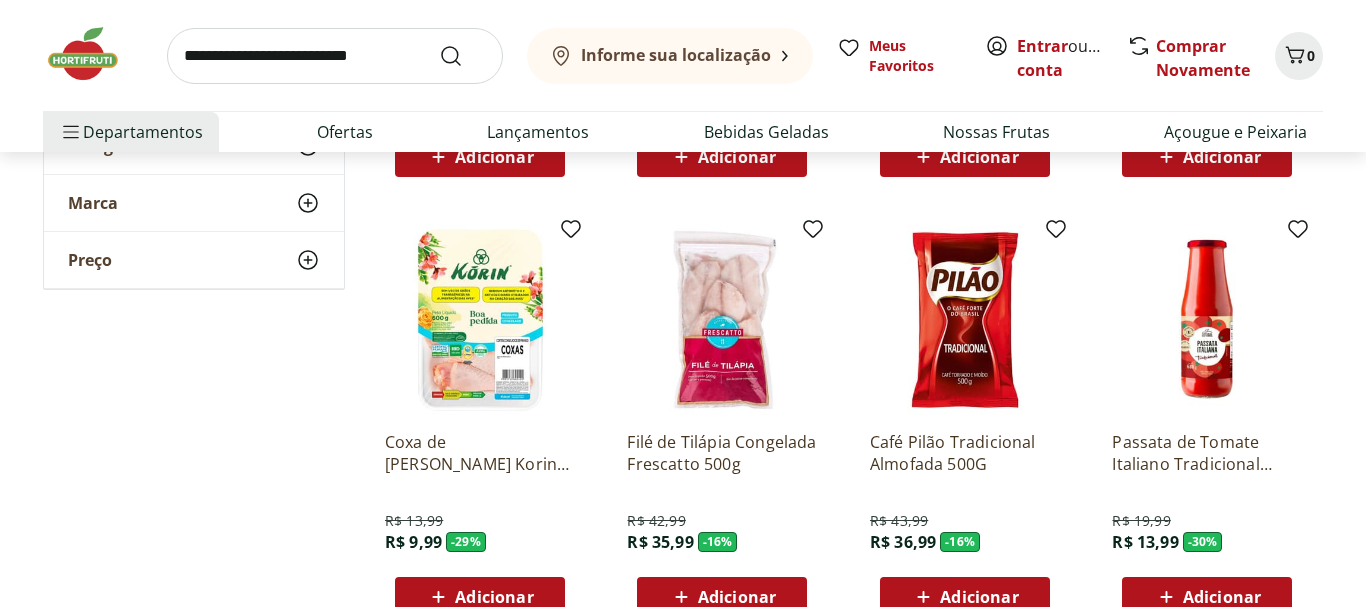 scroll, scrollTop: 612, scrollLeft: 0, axis: vertical 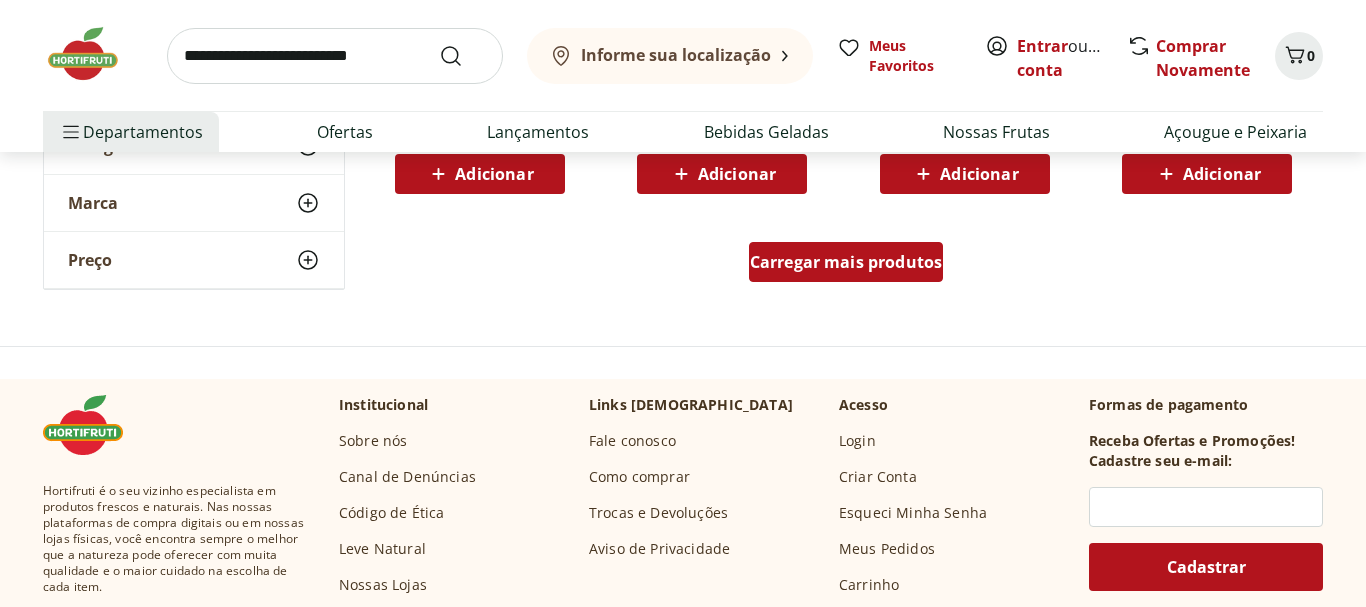 click on "Carregar mais produtos" at bounding box center [846, 262] 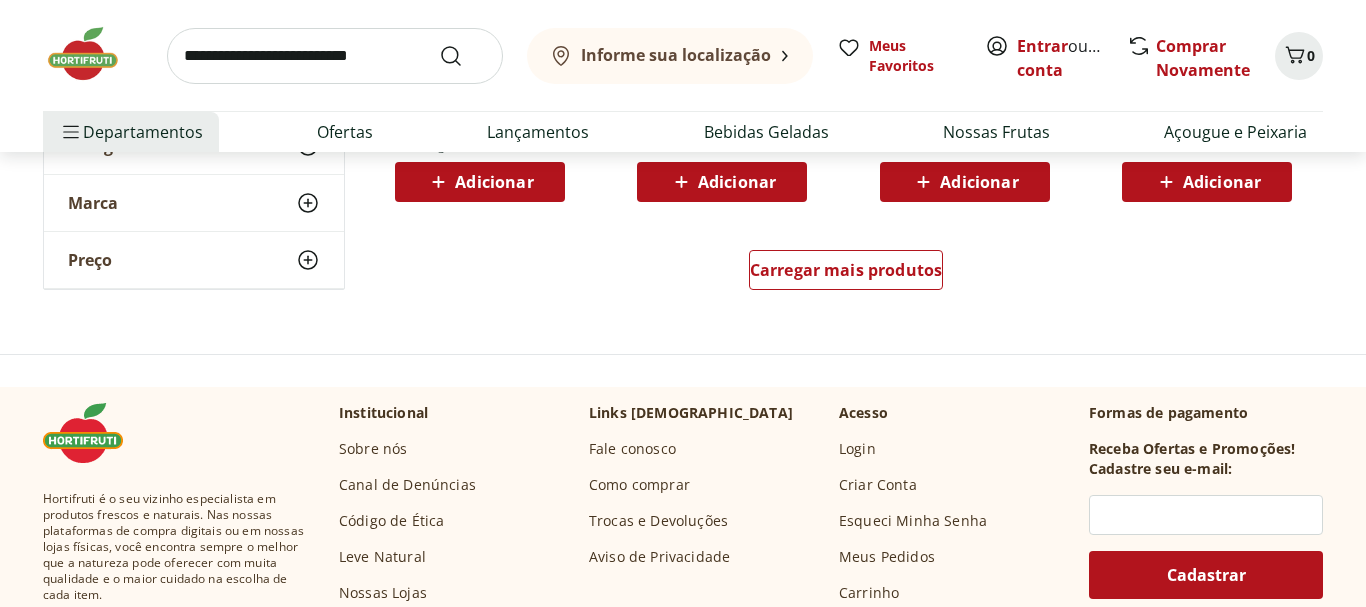 scroll, scrollTop: 2754, scrollLeft: 0, axis: vertical 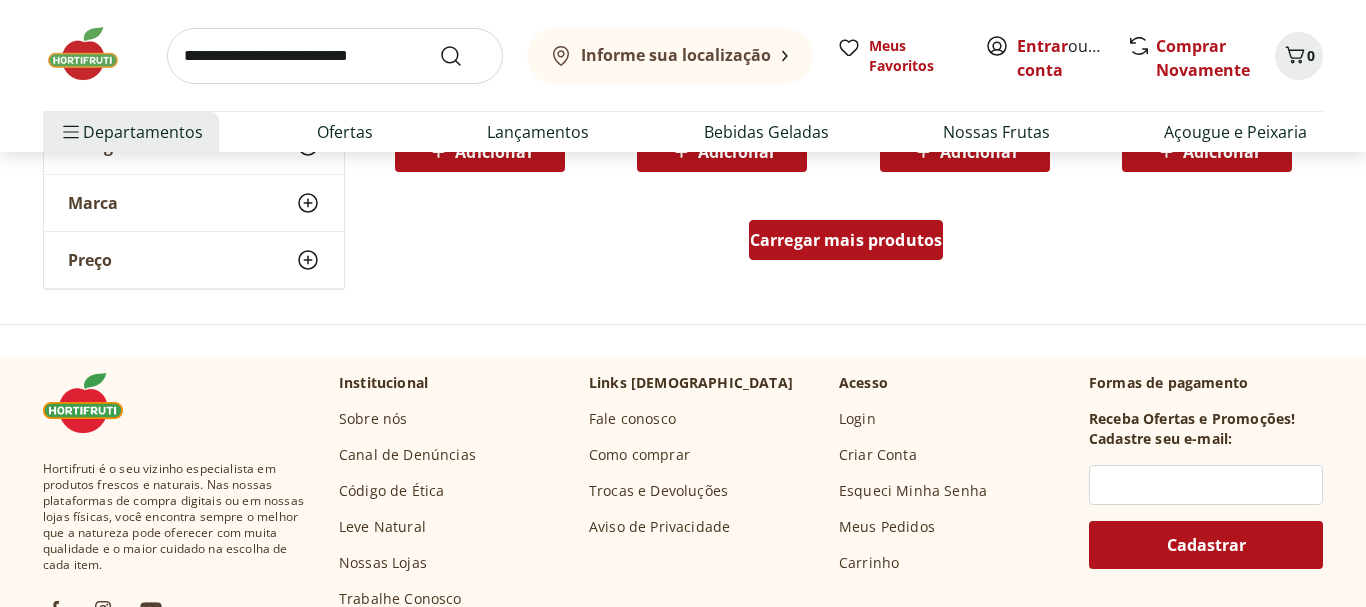 click on "Carregar mais produtos" at bounding box center (846, 240) 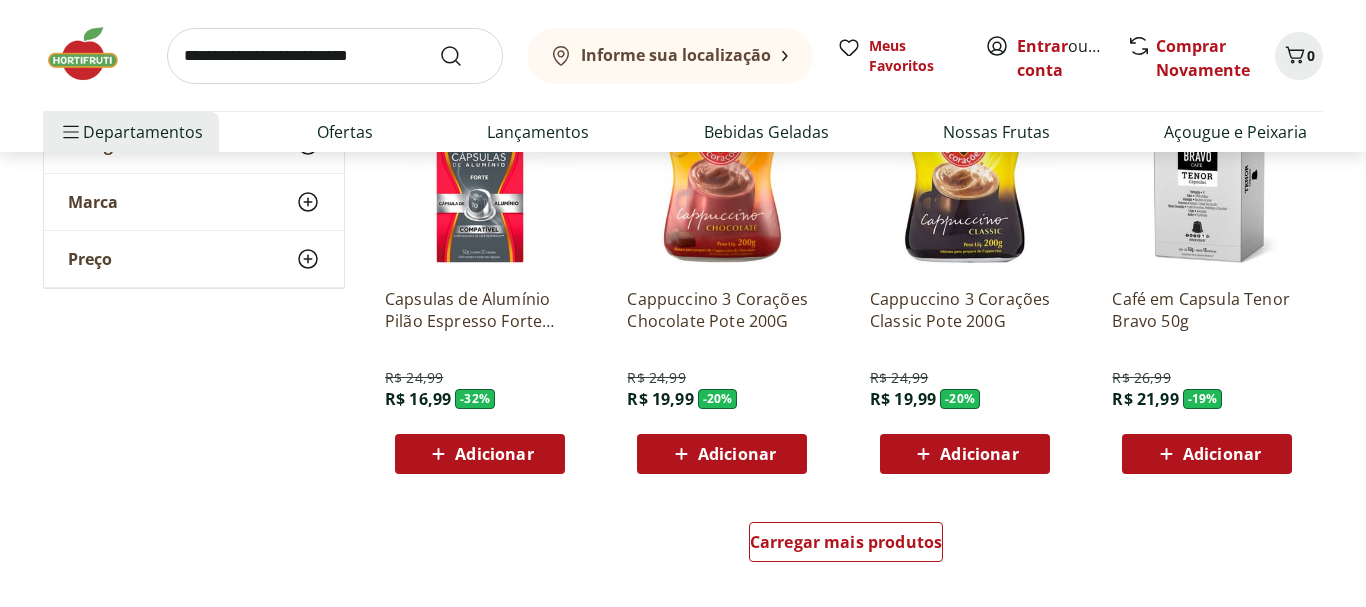 scroll, scrollTop: 3774, scrollLeft: 0, axis: vertical 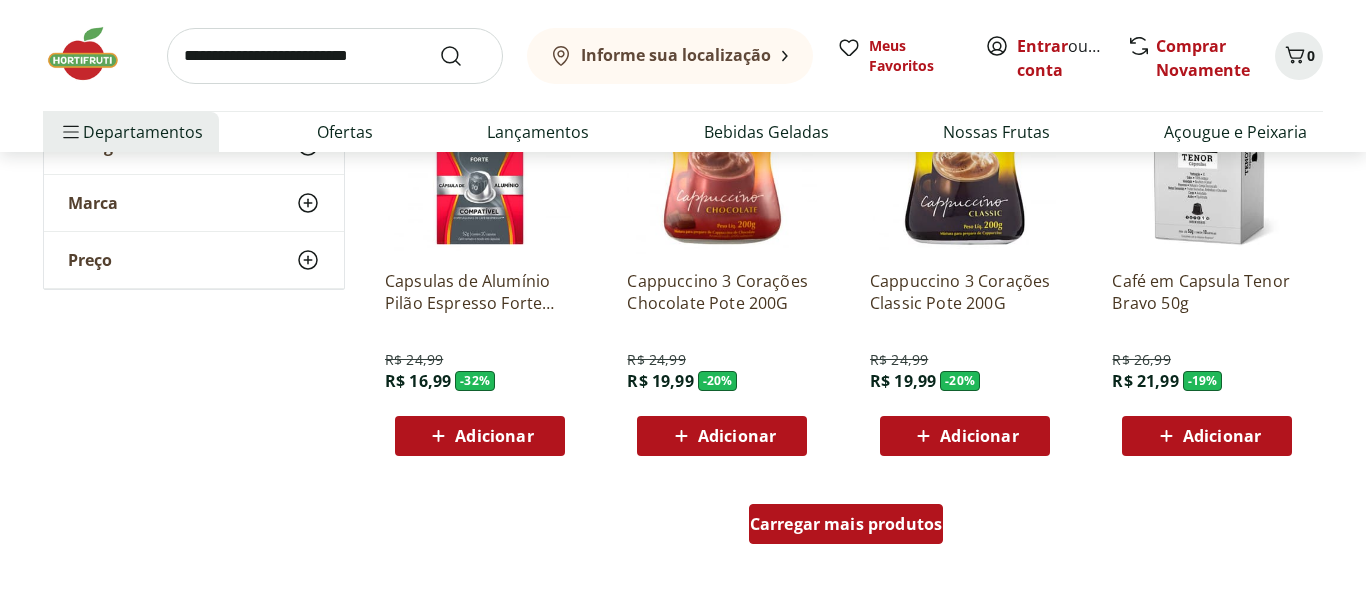 click on "Carregar mais produtos" at bounding box center [846, 524] 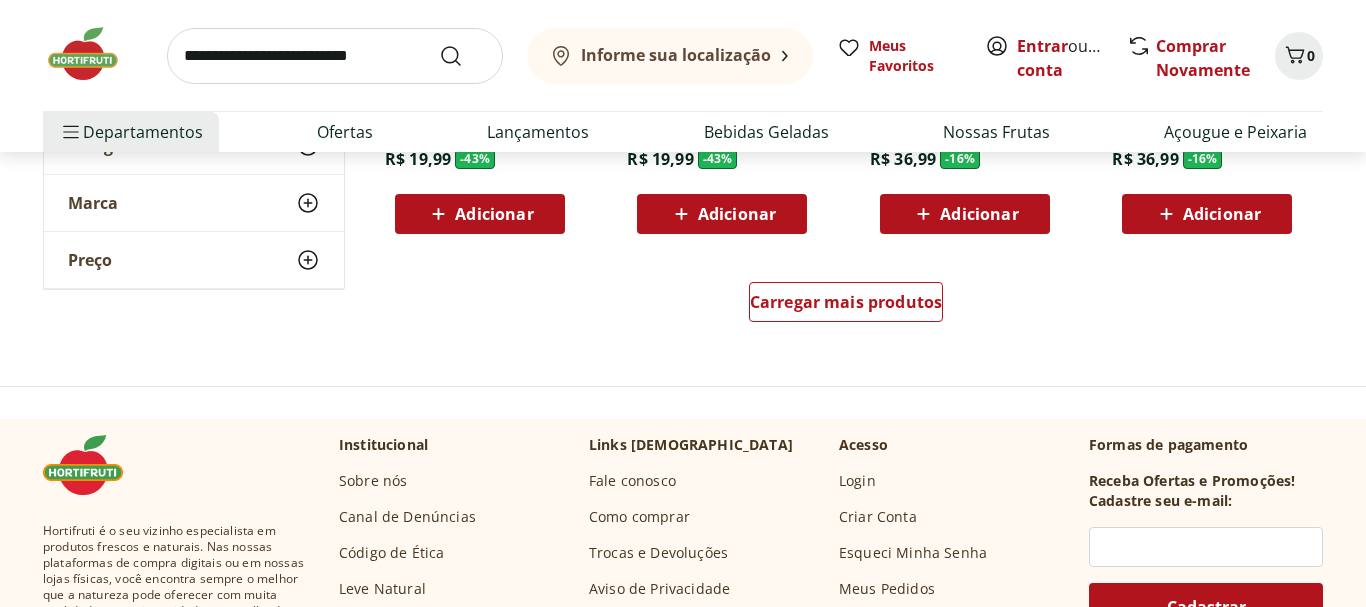 scroll, scrollTop: 5304, scrollLeft: 0, axis: vertical 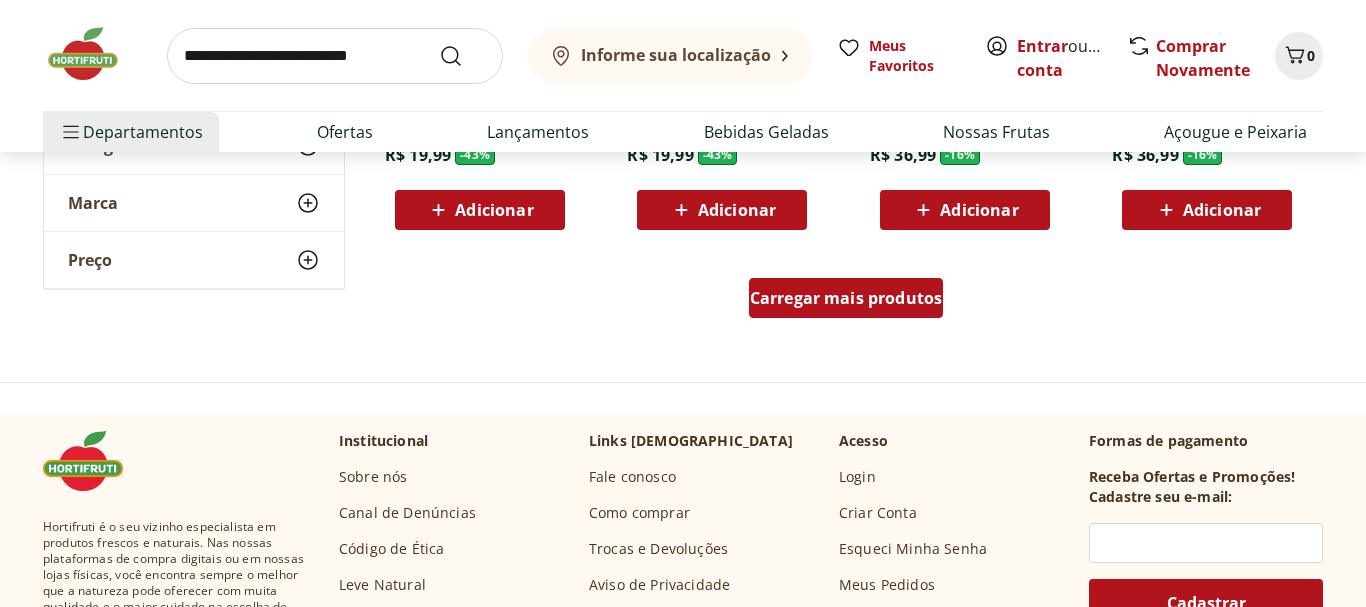 click on "Carregar mais produtos" at bounding box center (846, 298) 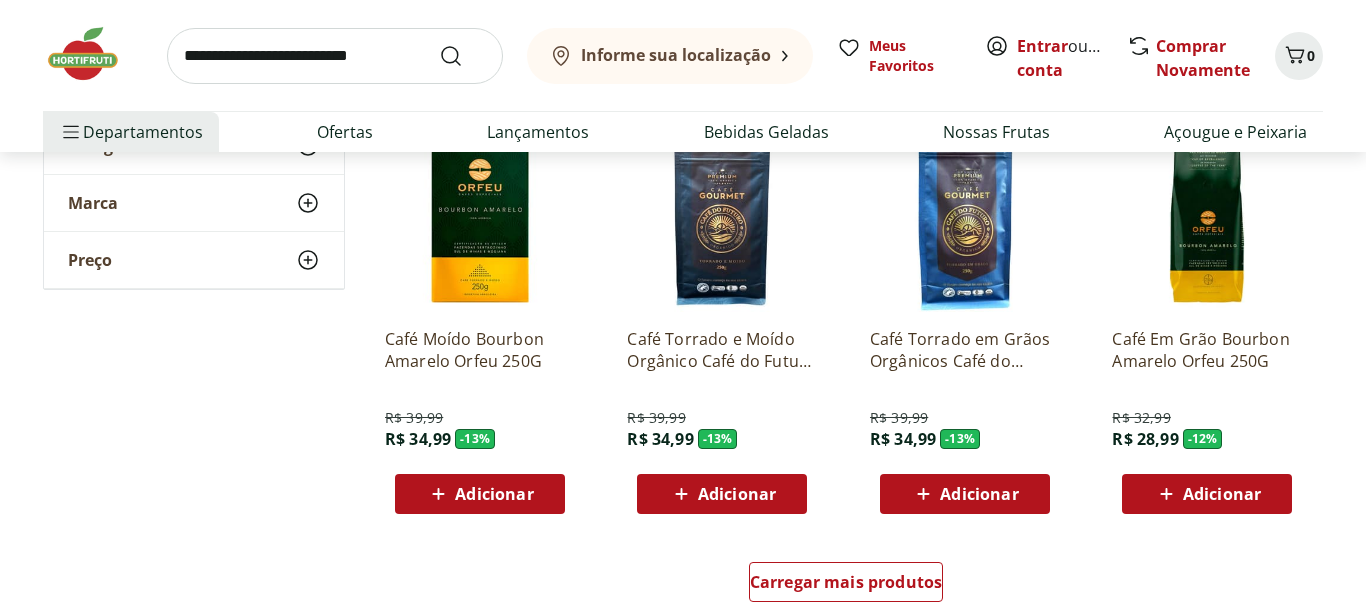 scroll, scrollTop: 6732, scrollLeft: 0, axis: vertical 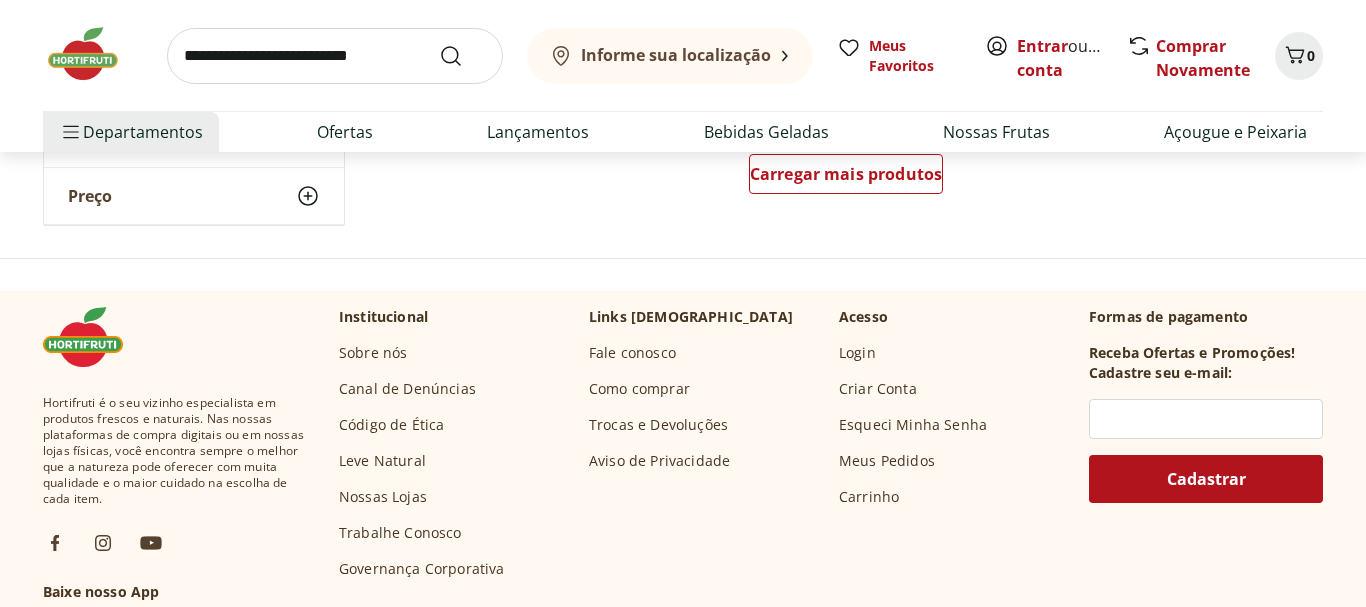 click at bounding box center [335, 56] 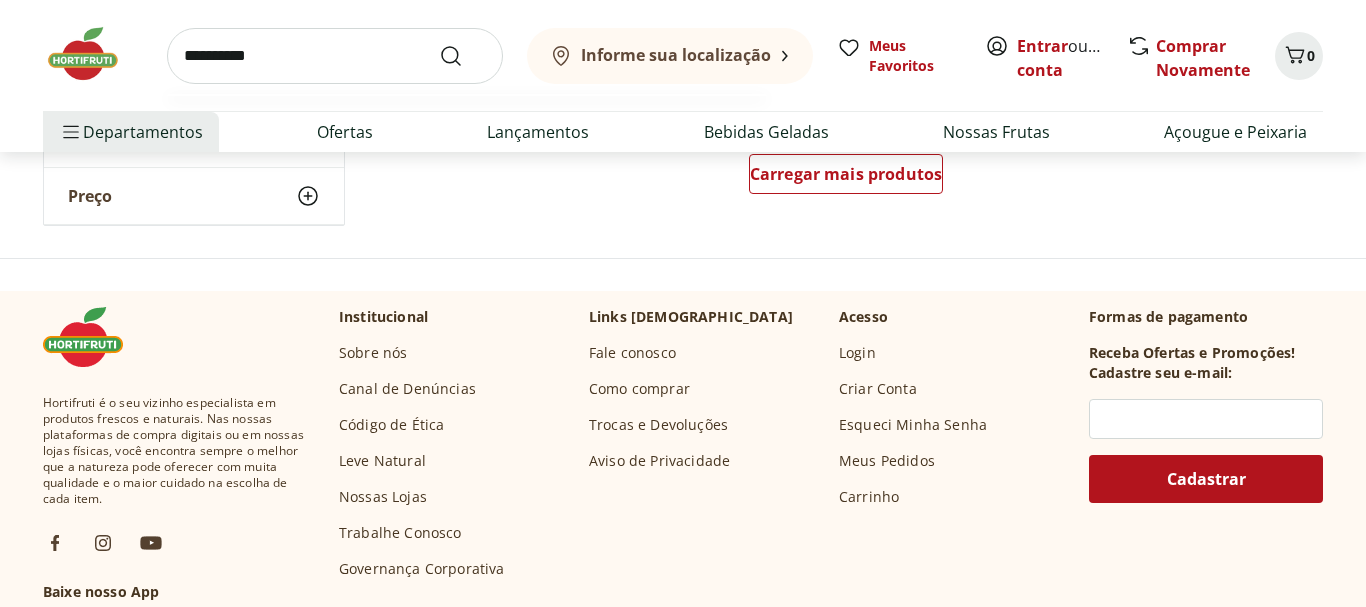 type on "**********" 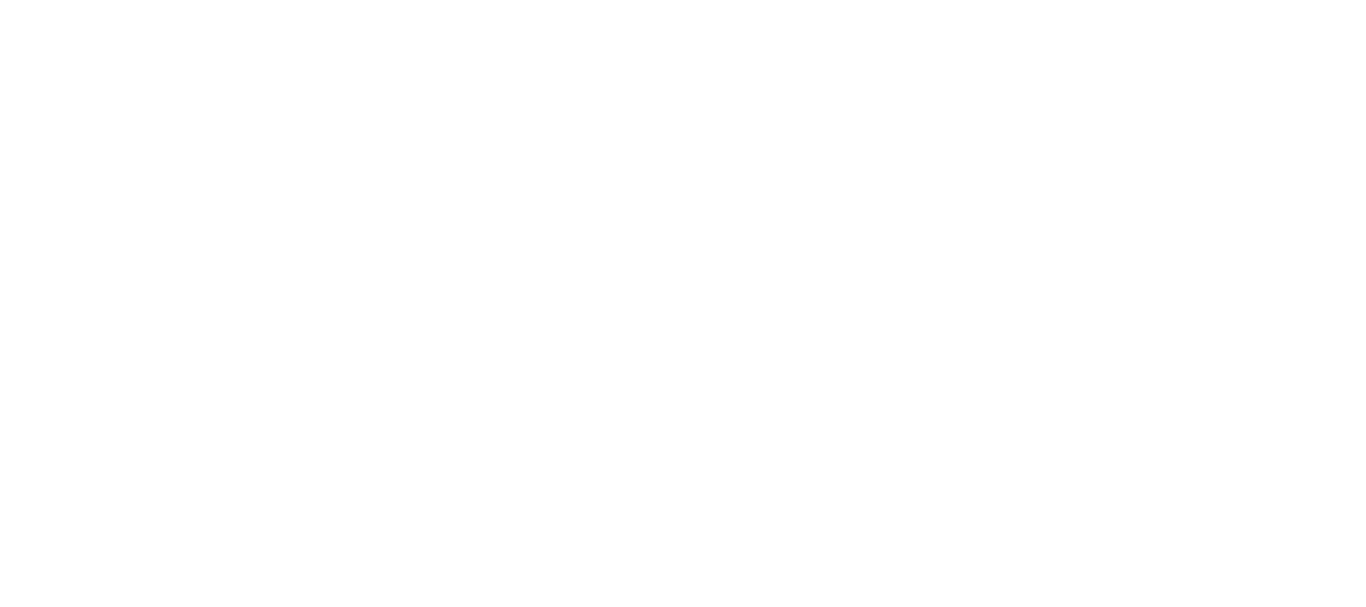 scroll, scrollTop: 0, scrollLeft: 0, axis: both 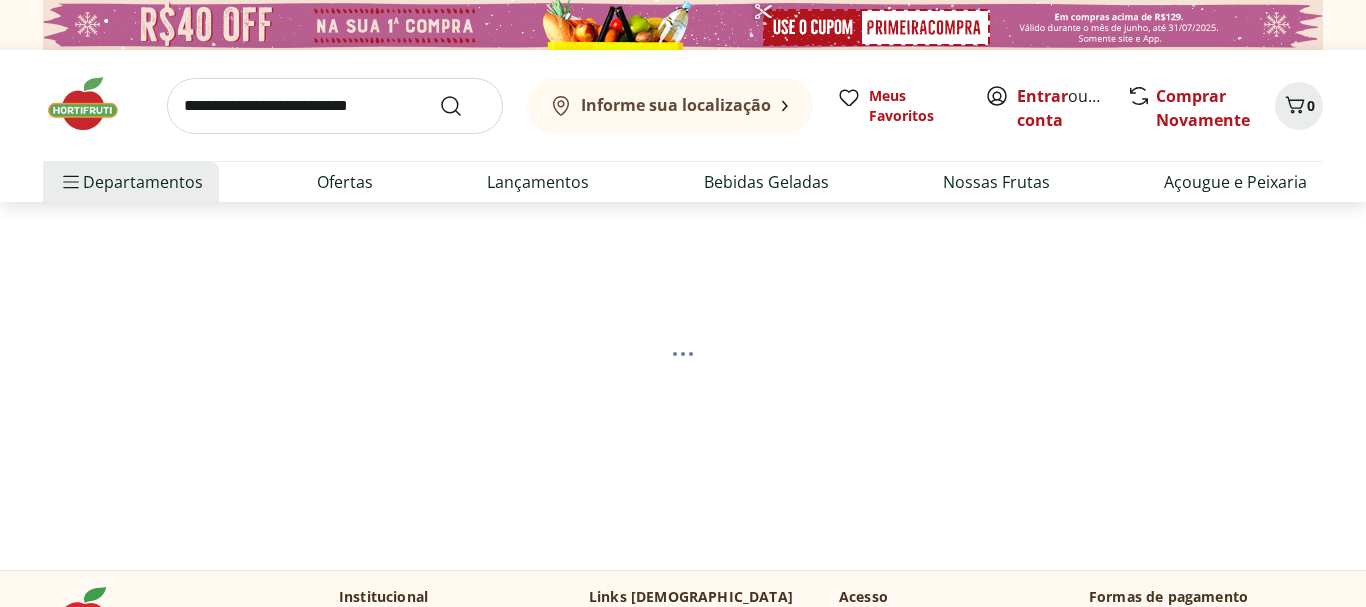 select on "**********" 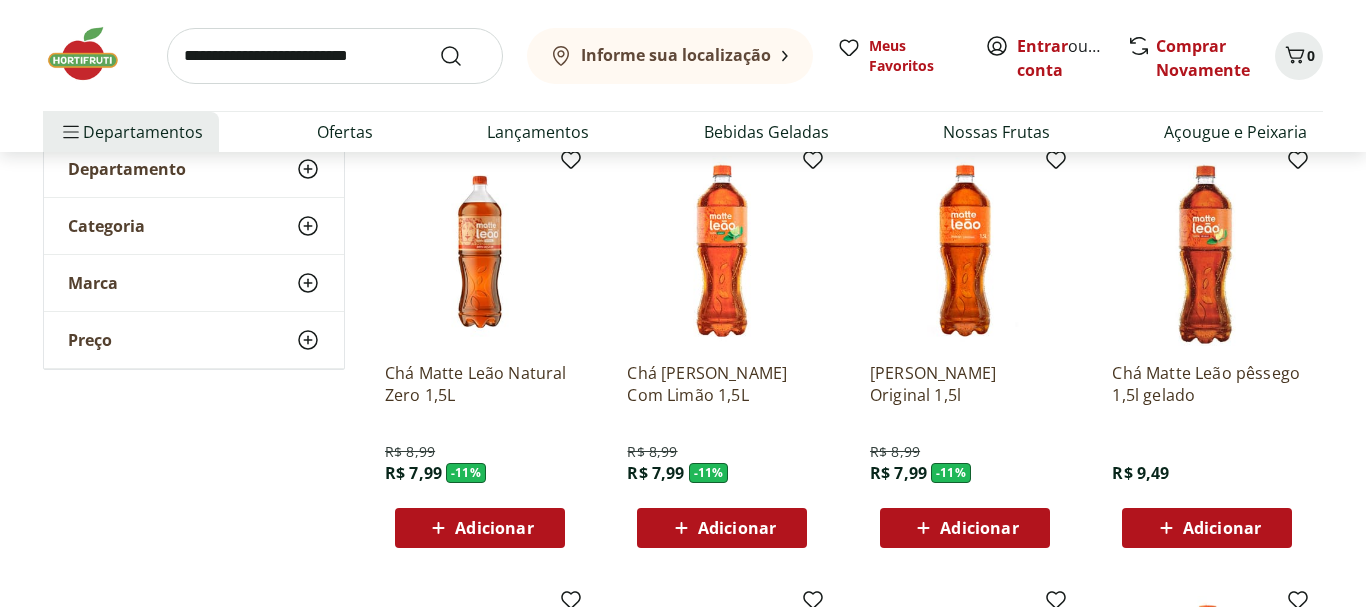 scroll, scrollTop: 306, scrollLeft: 0, axis: vertical 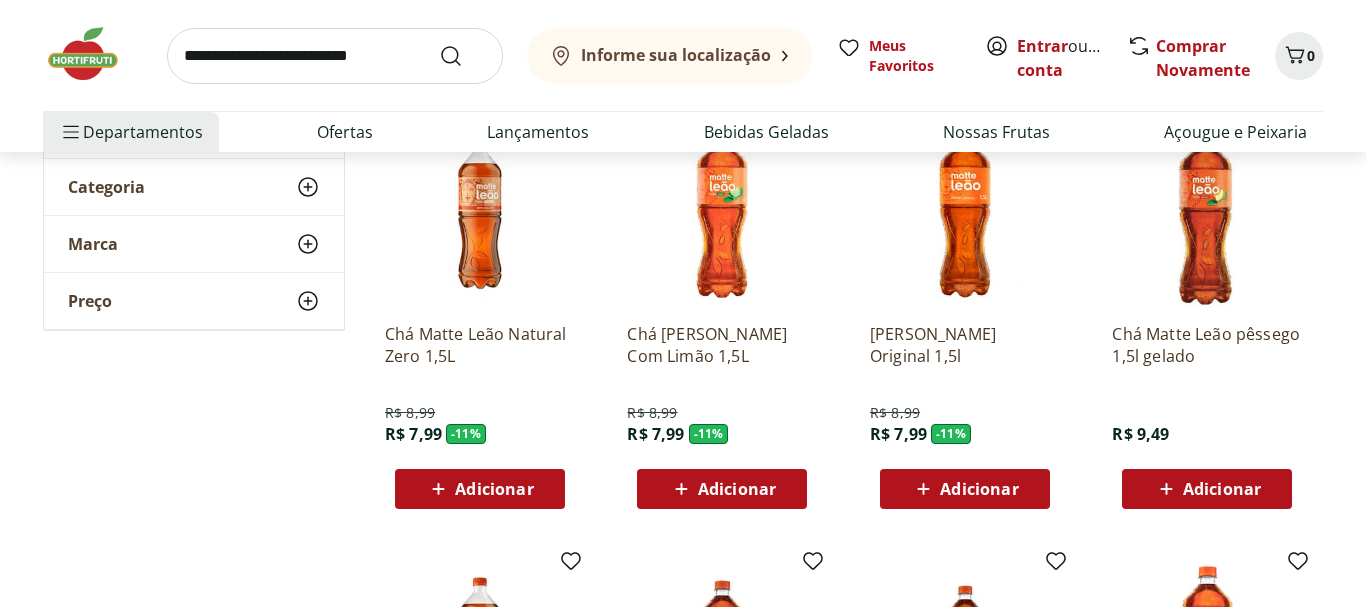 click on "Adicionar" at bounding box center [737, 489] 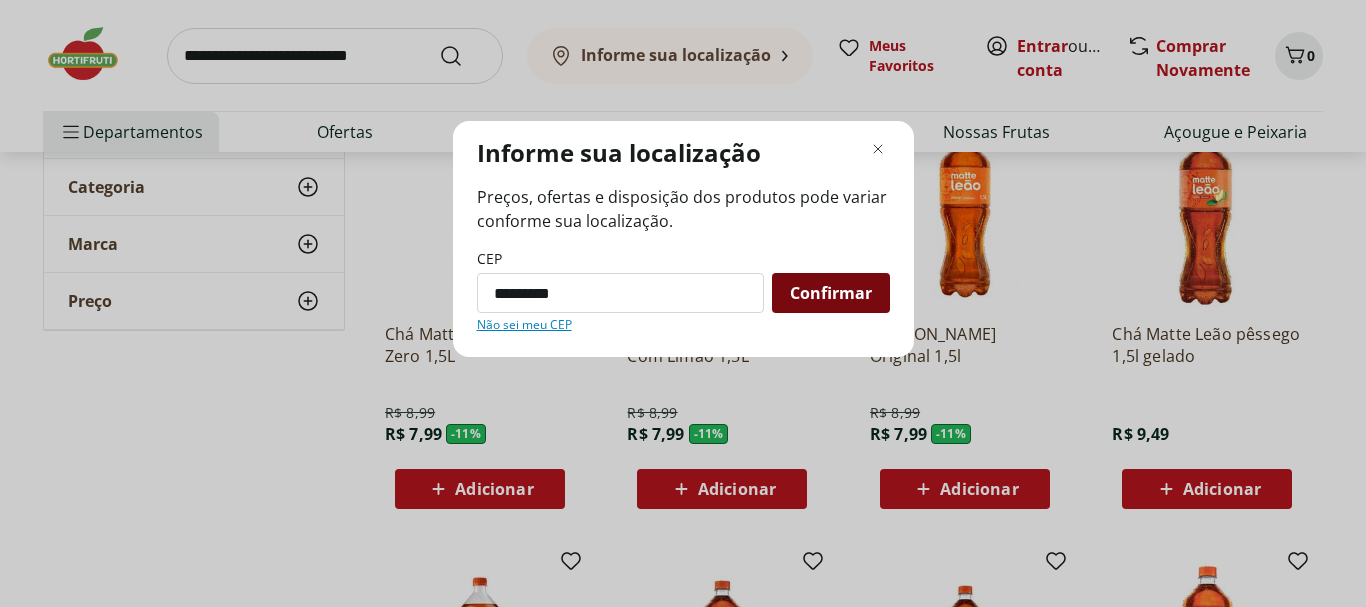 type on "*********" 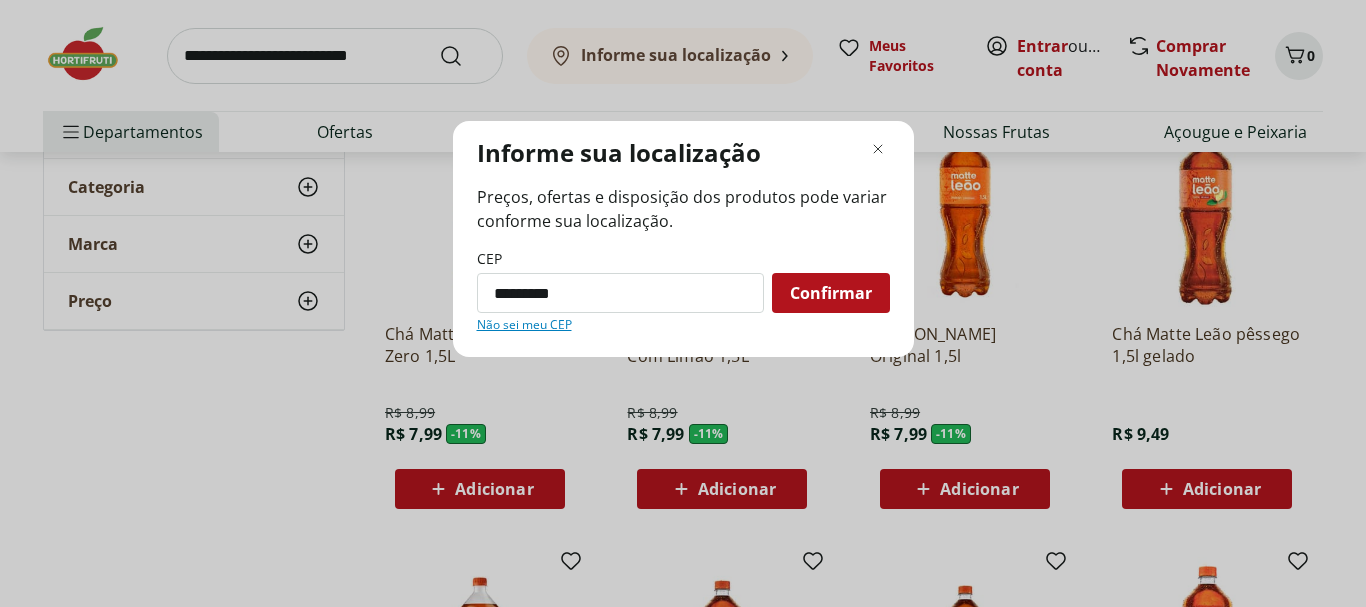 click on "Confirmar" at bounding box center (831, 293) 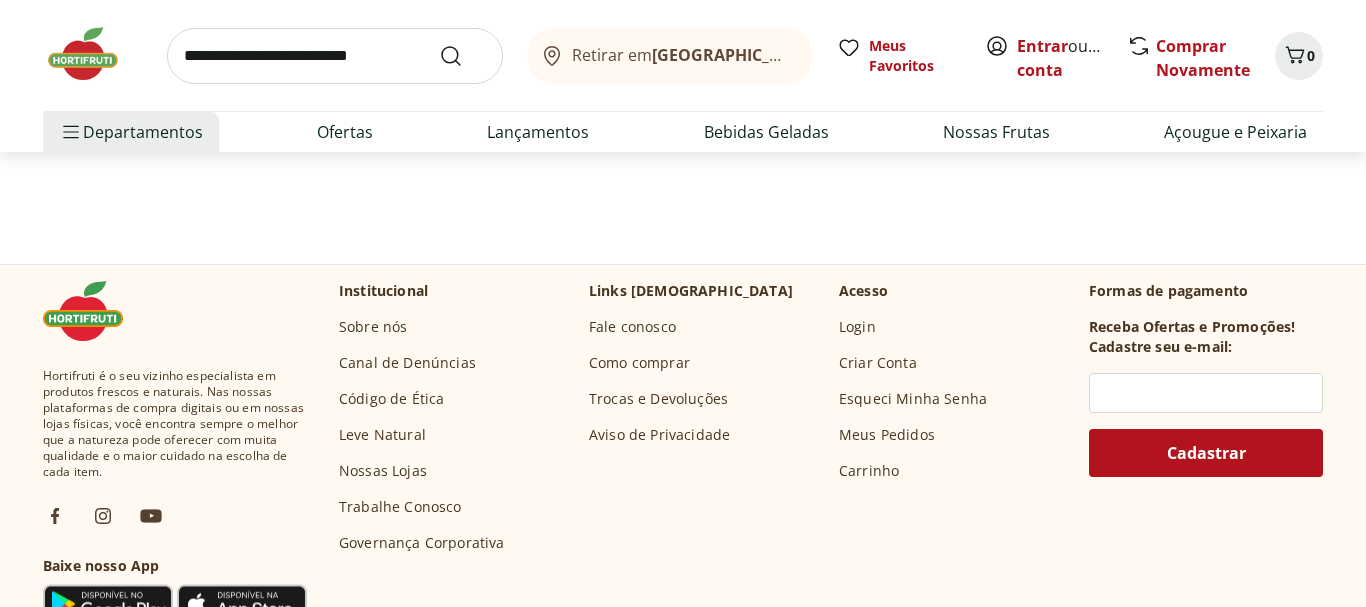 select on "**********" 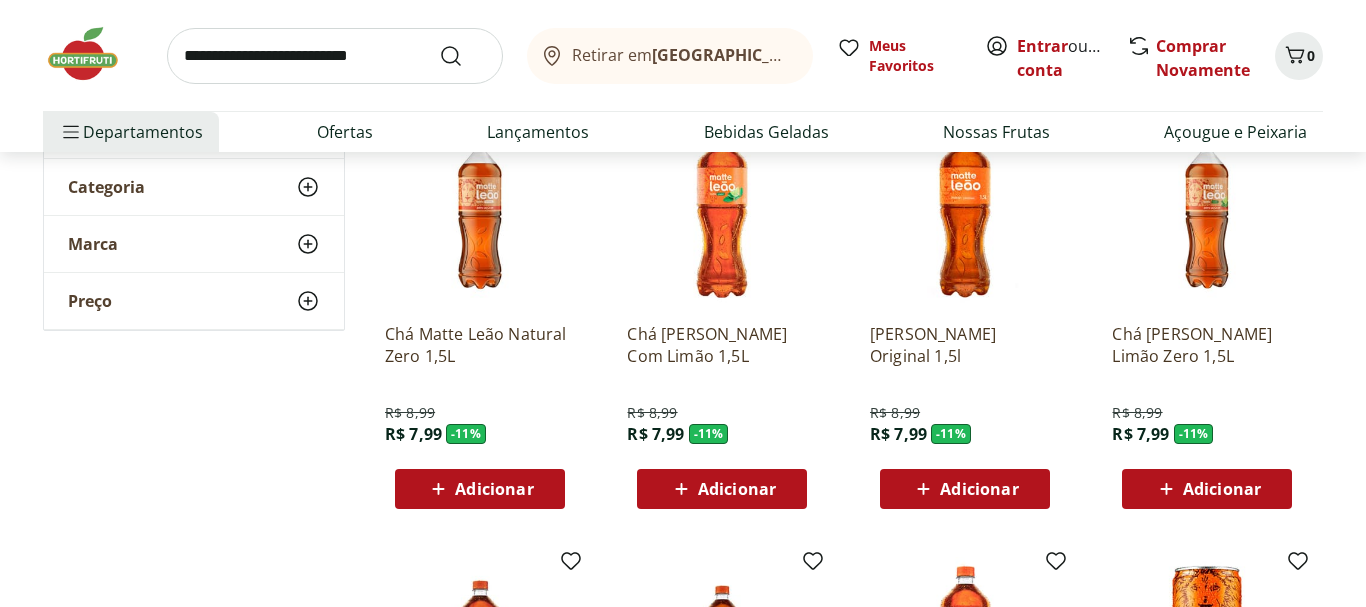 click on "Adicionar" at bounding box center (737, 489) 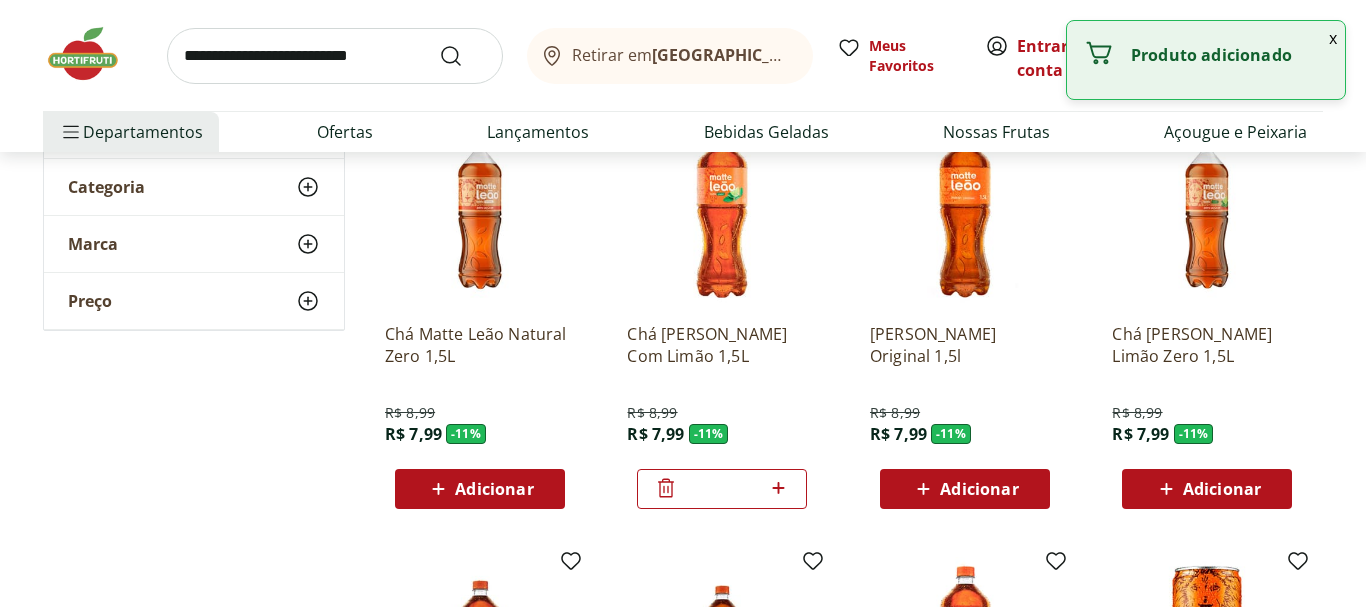 click 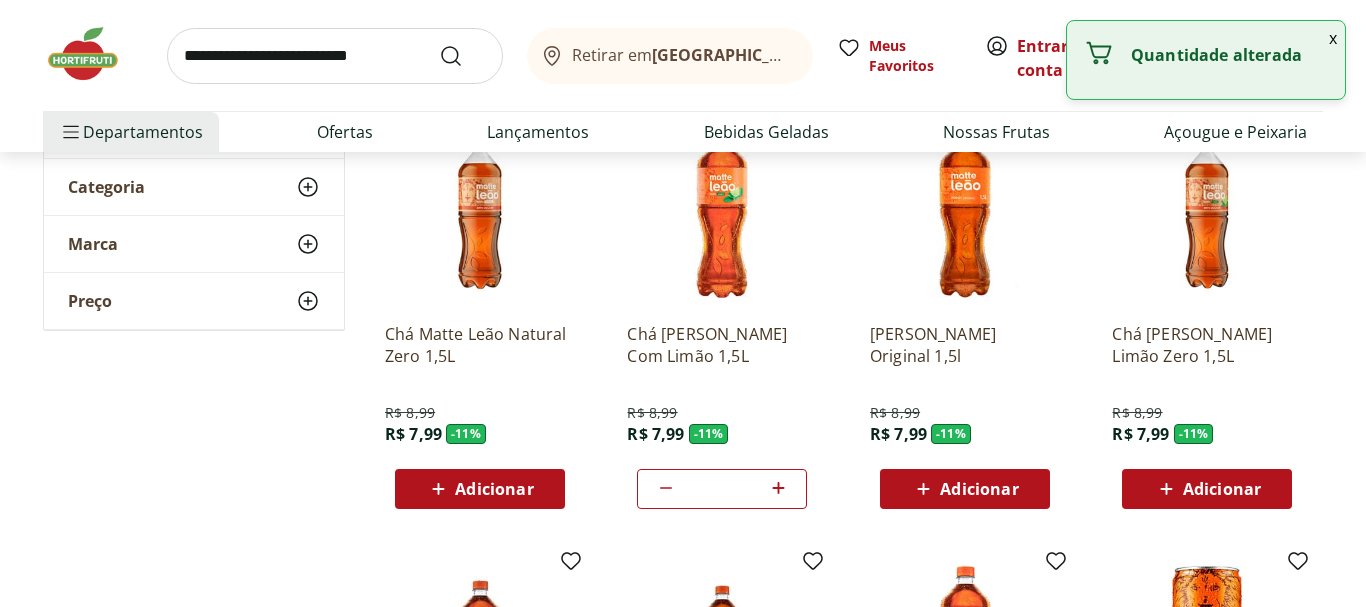 click 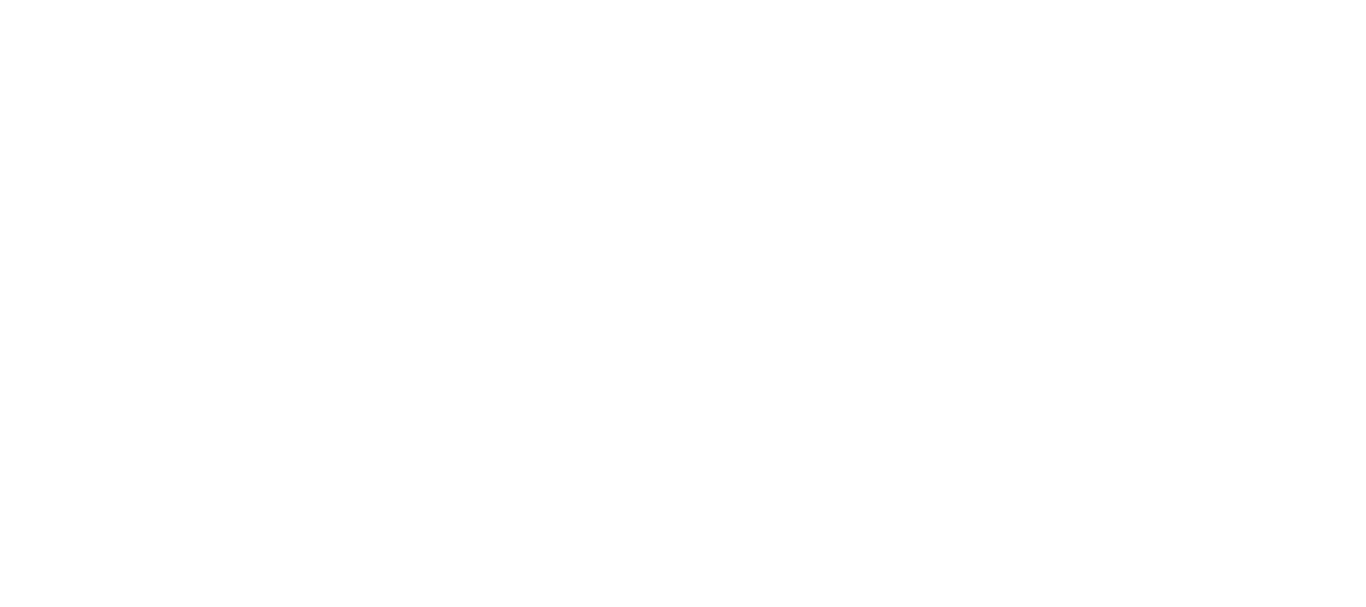 scroll, scrollTop: 0, scrollLeft: 0, axis: both 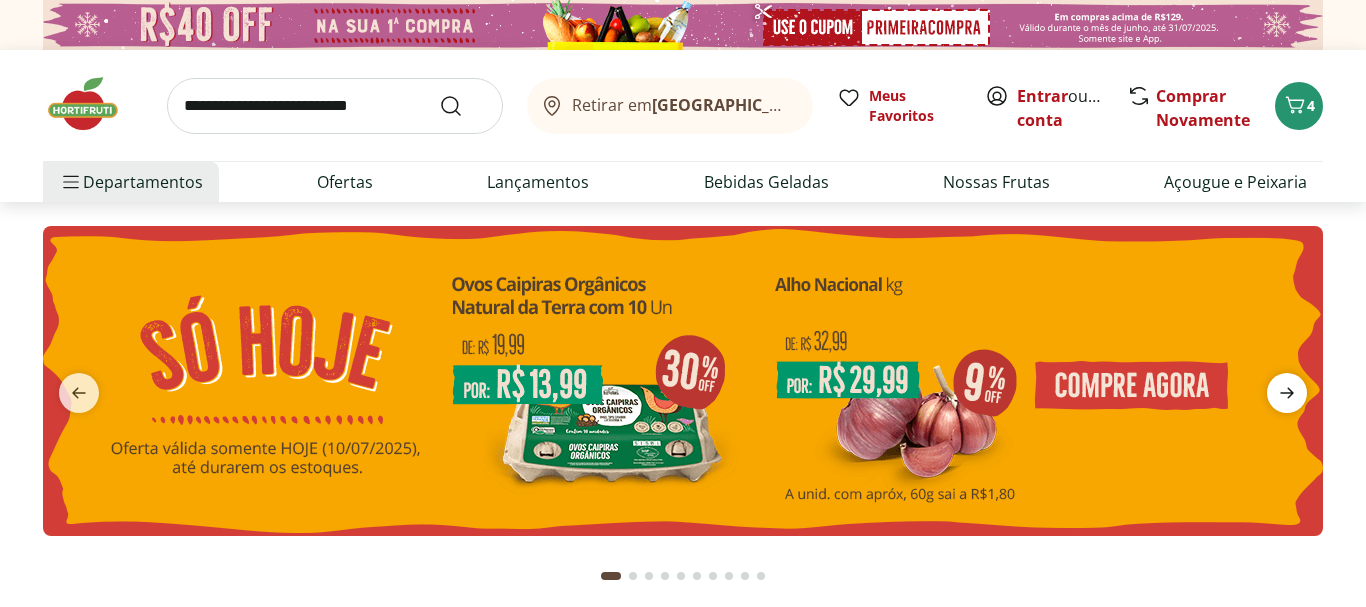click 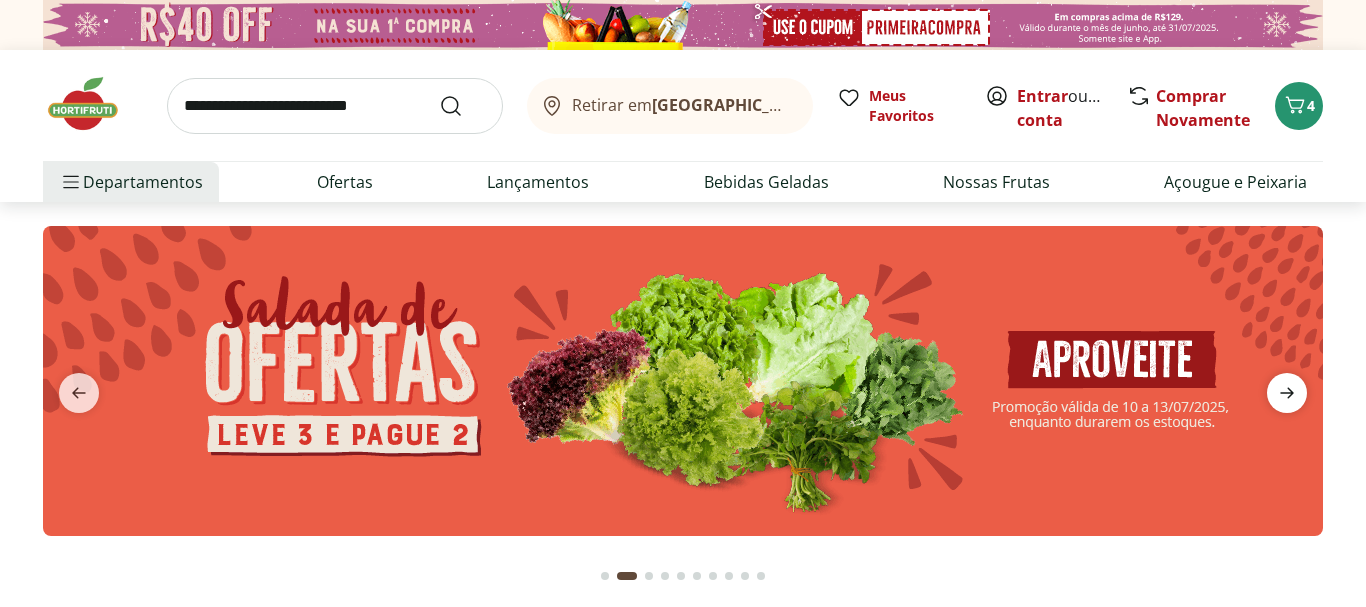click 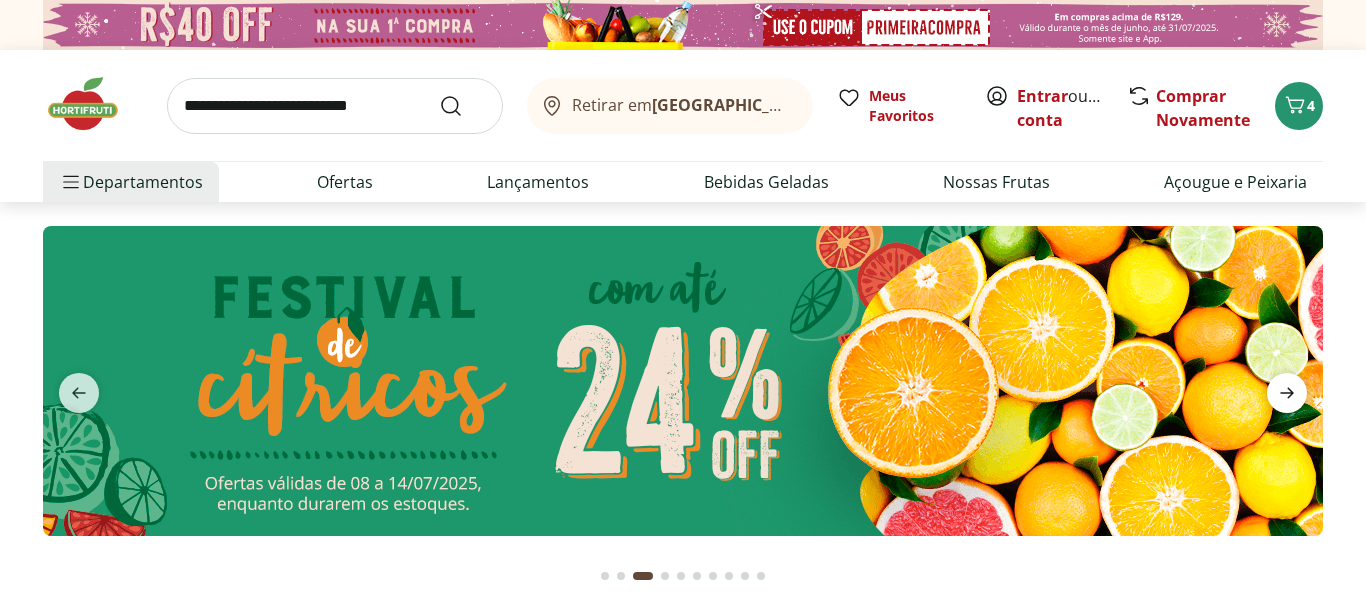 click 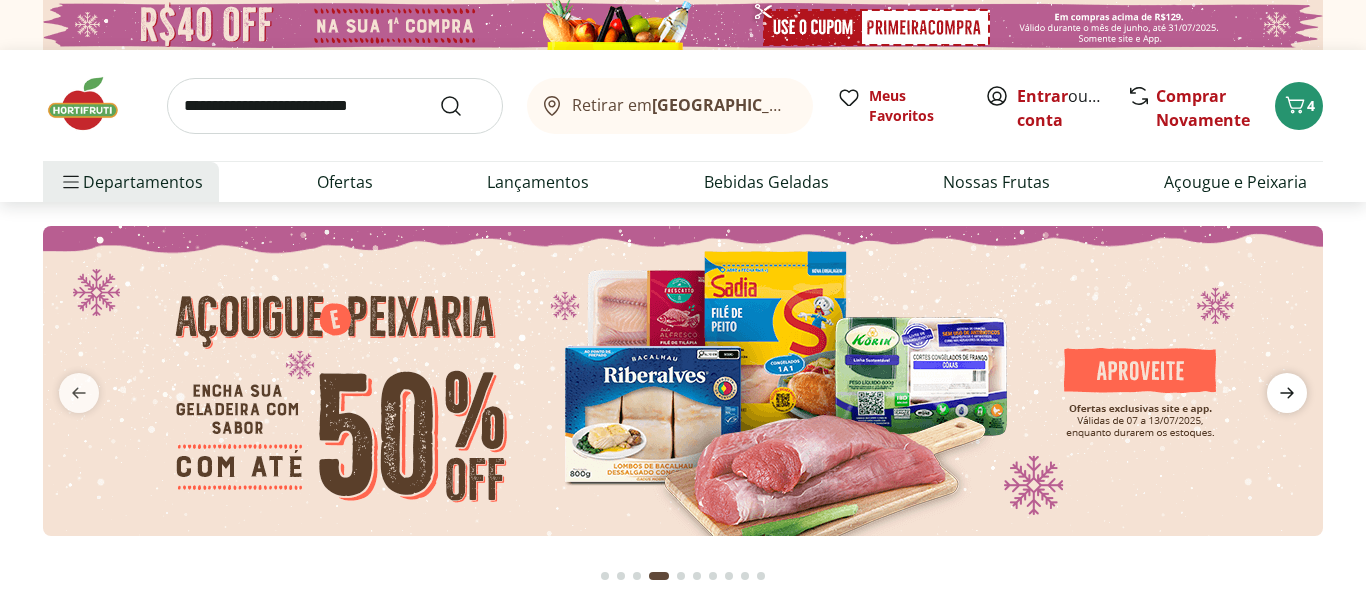 click 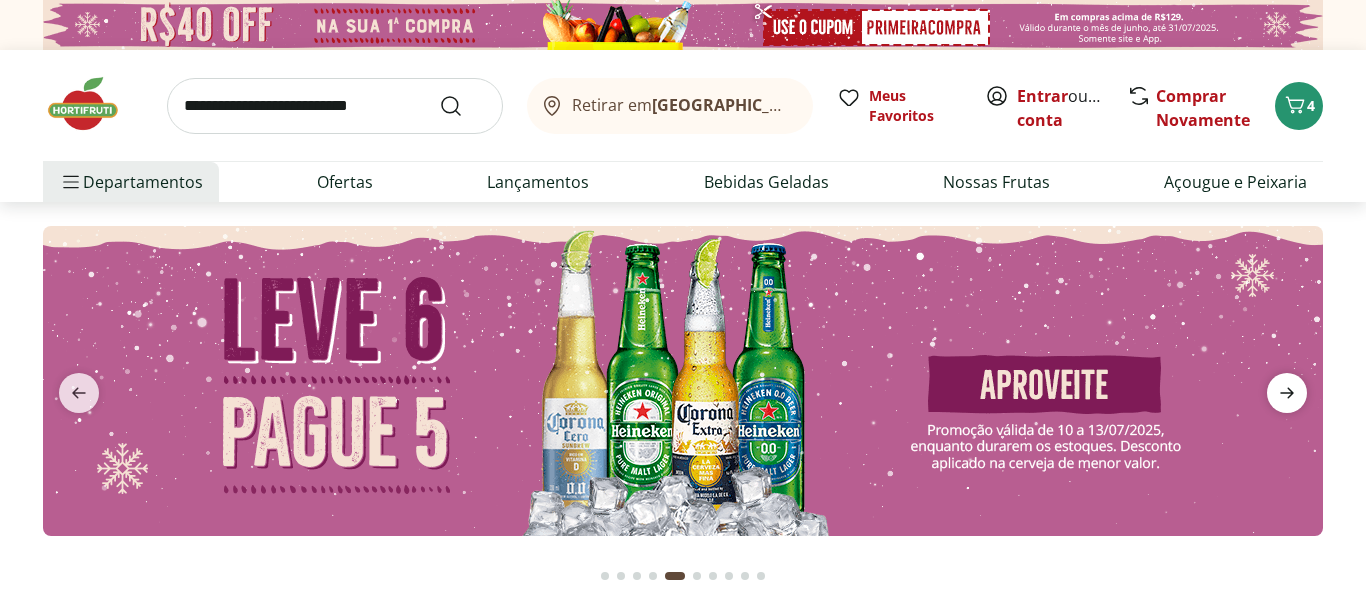 click 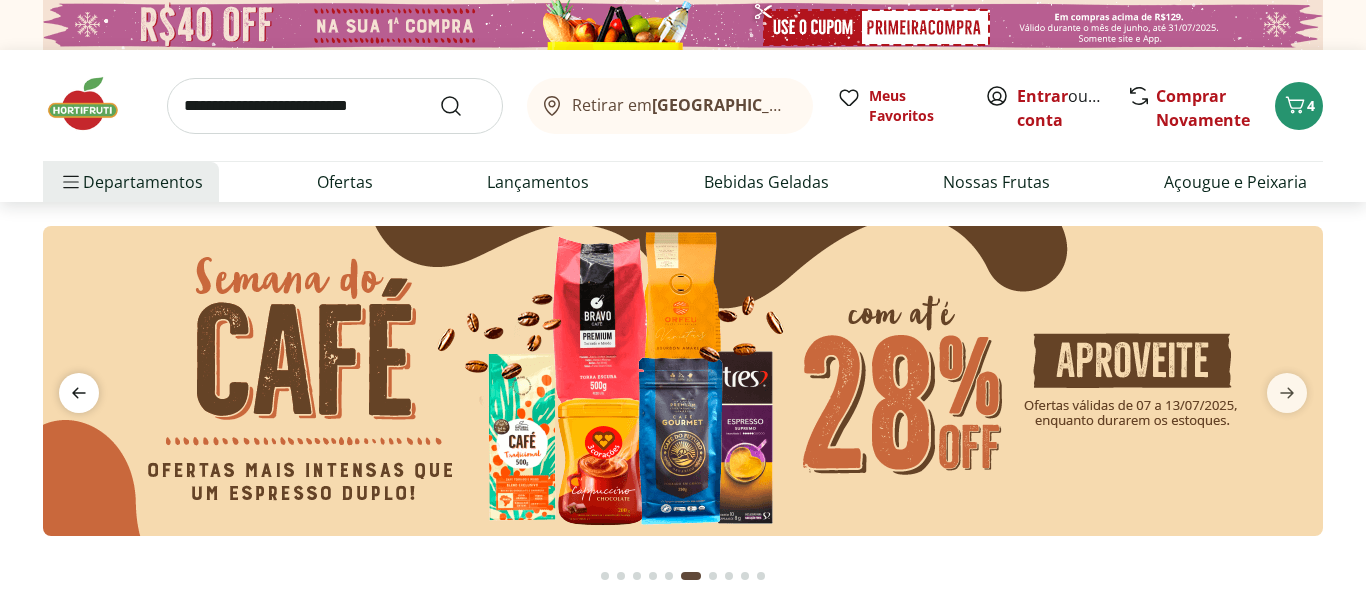 click 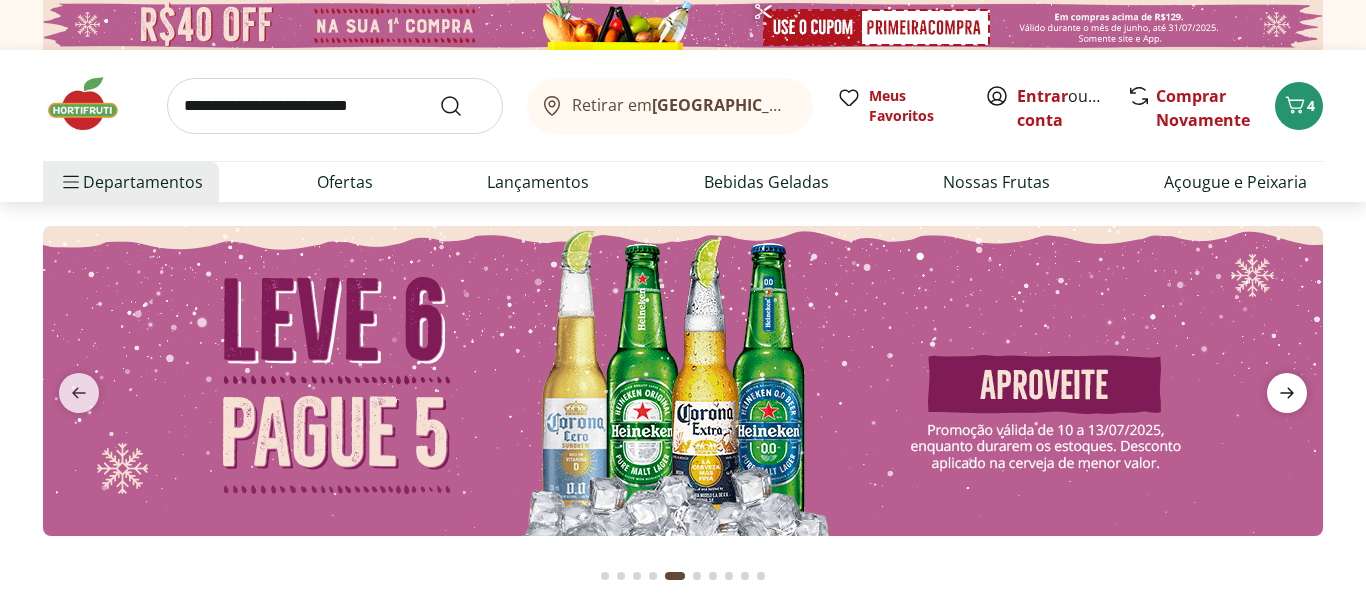 click 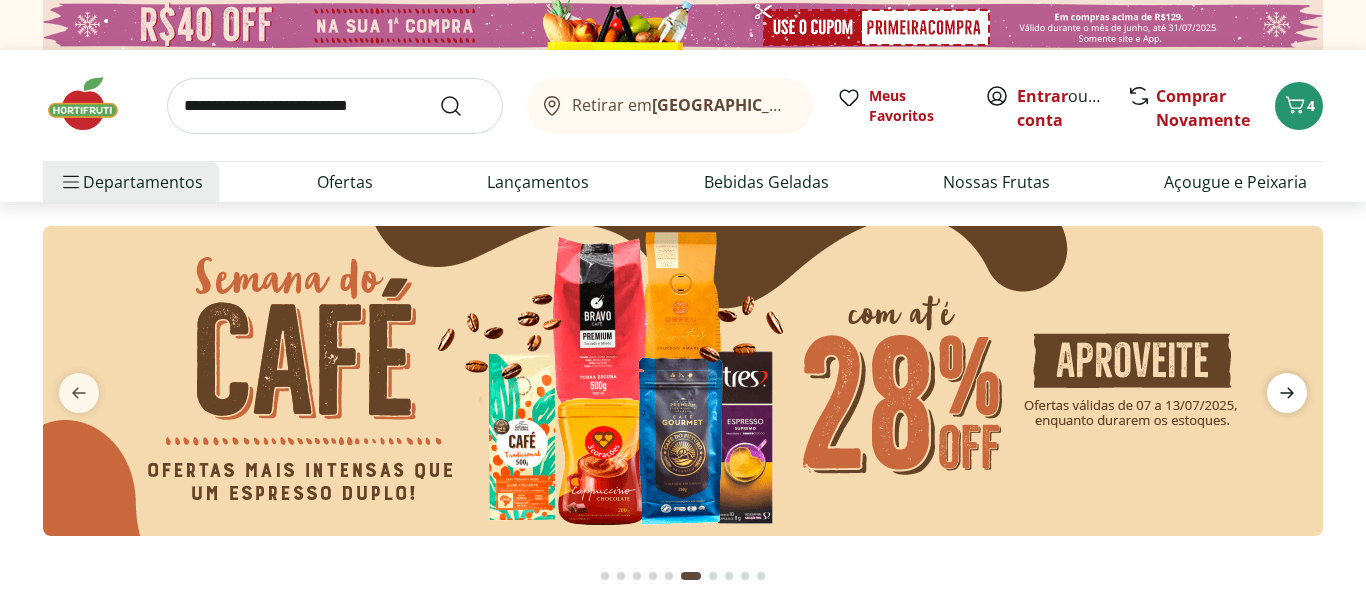 click 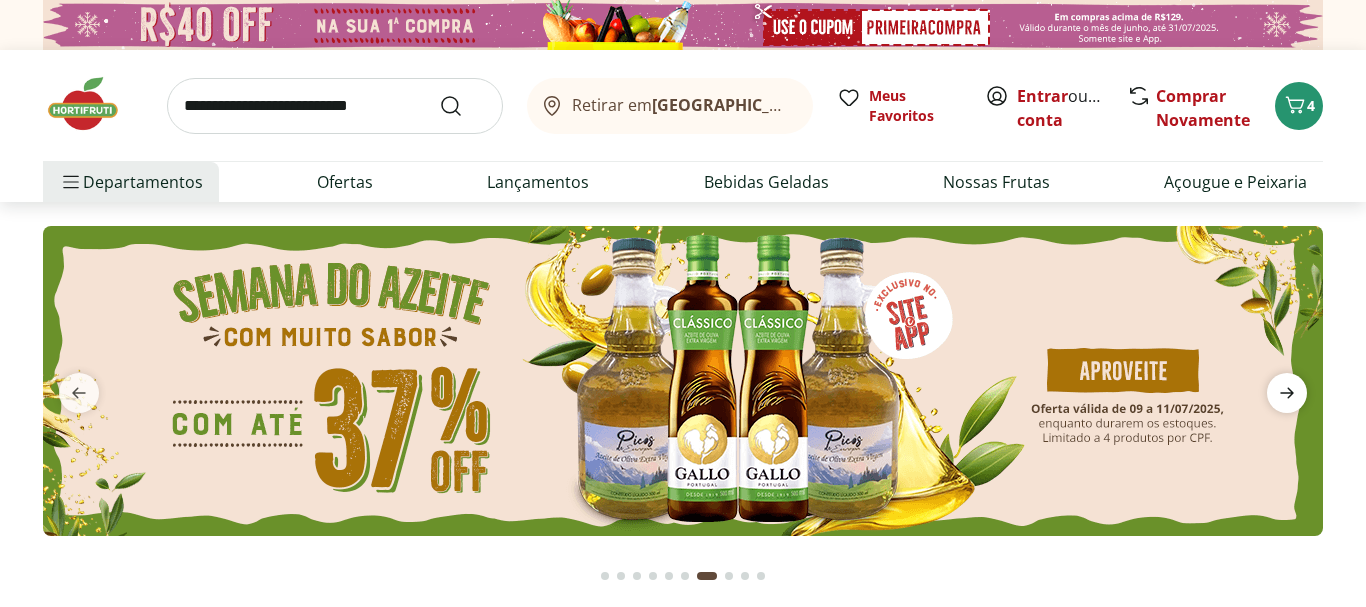 click 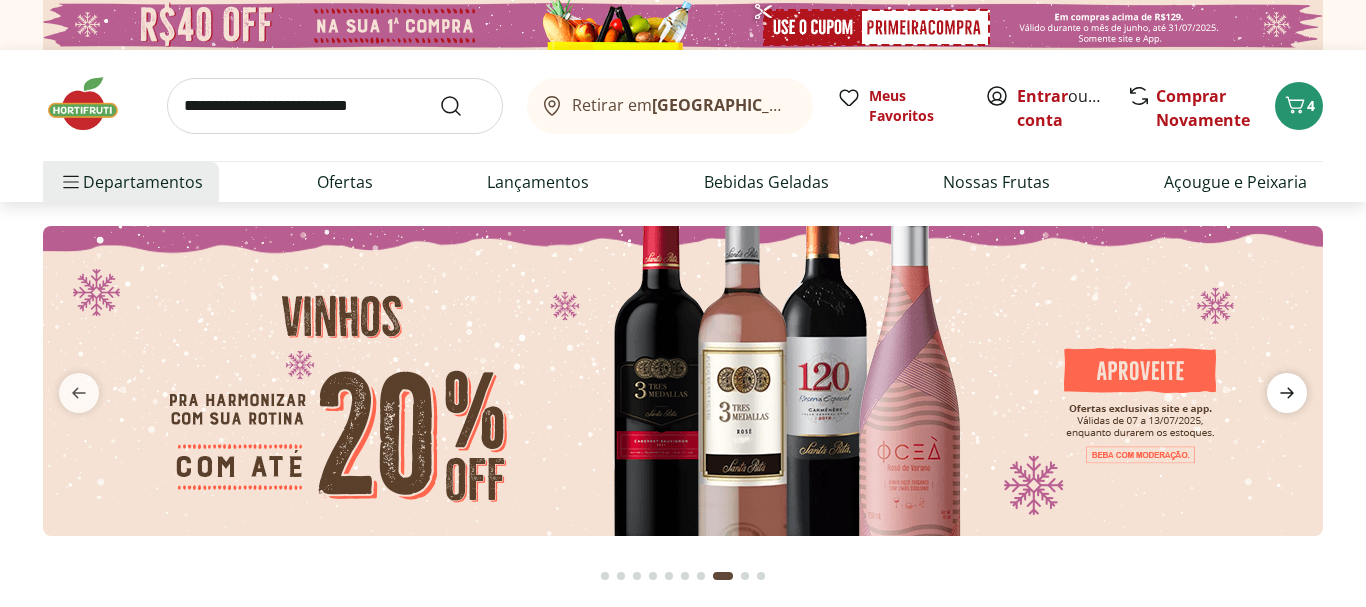 click 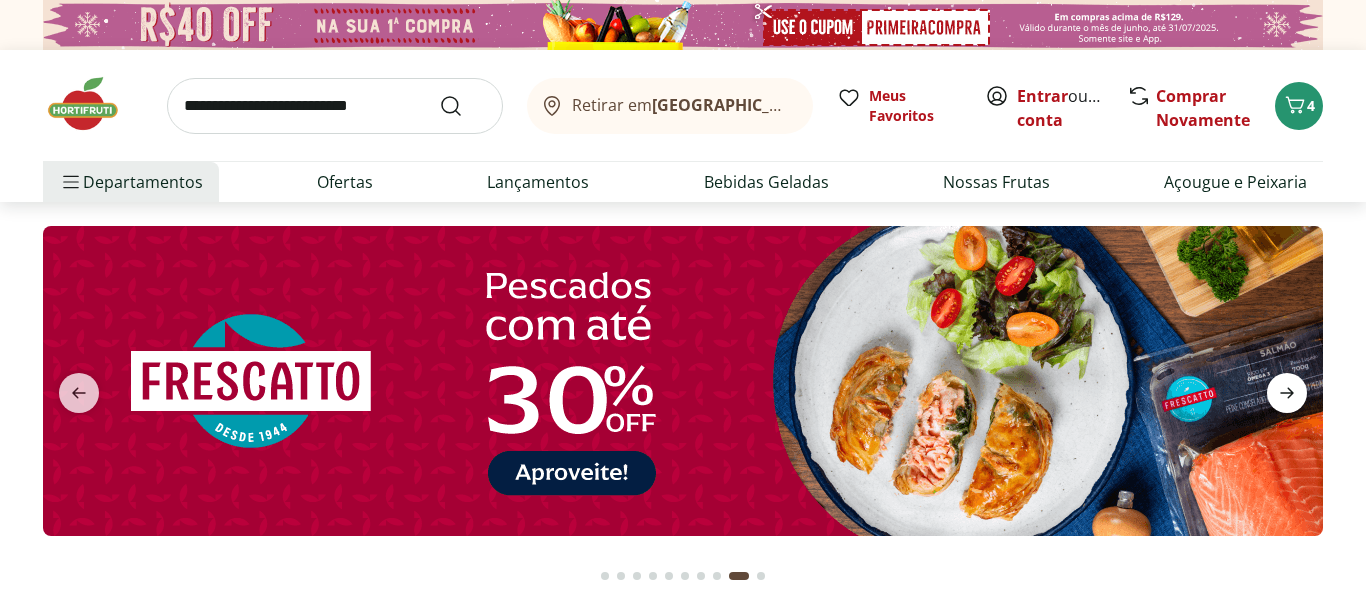 click 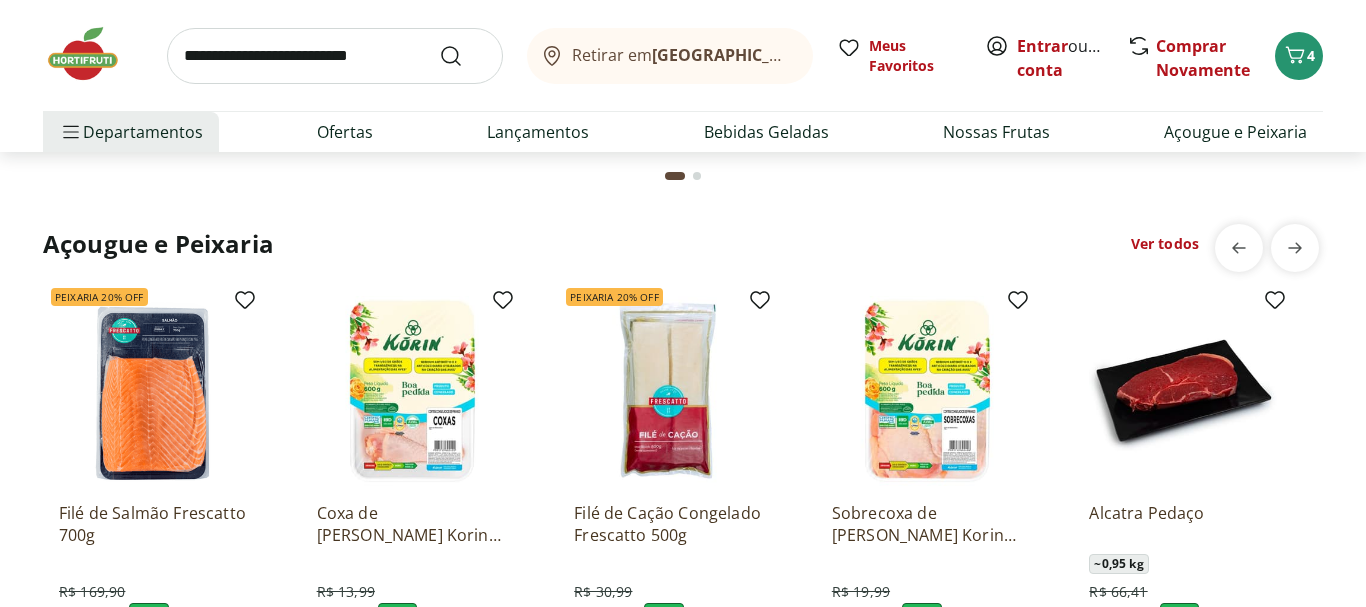 scroll, scrollTop: 2448, scrollLeft: 0, axis: vertical 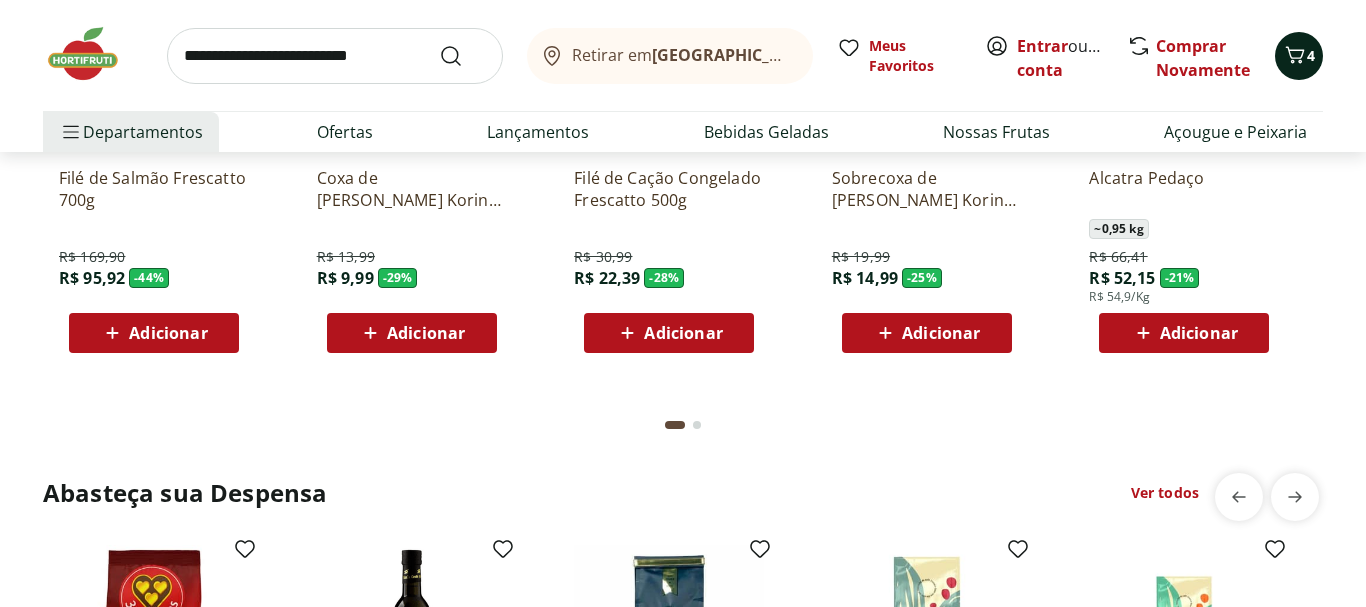 click 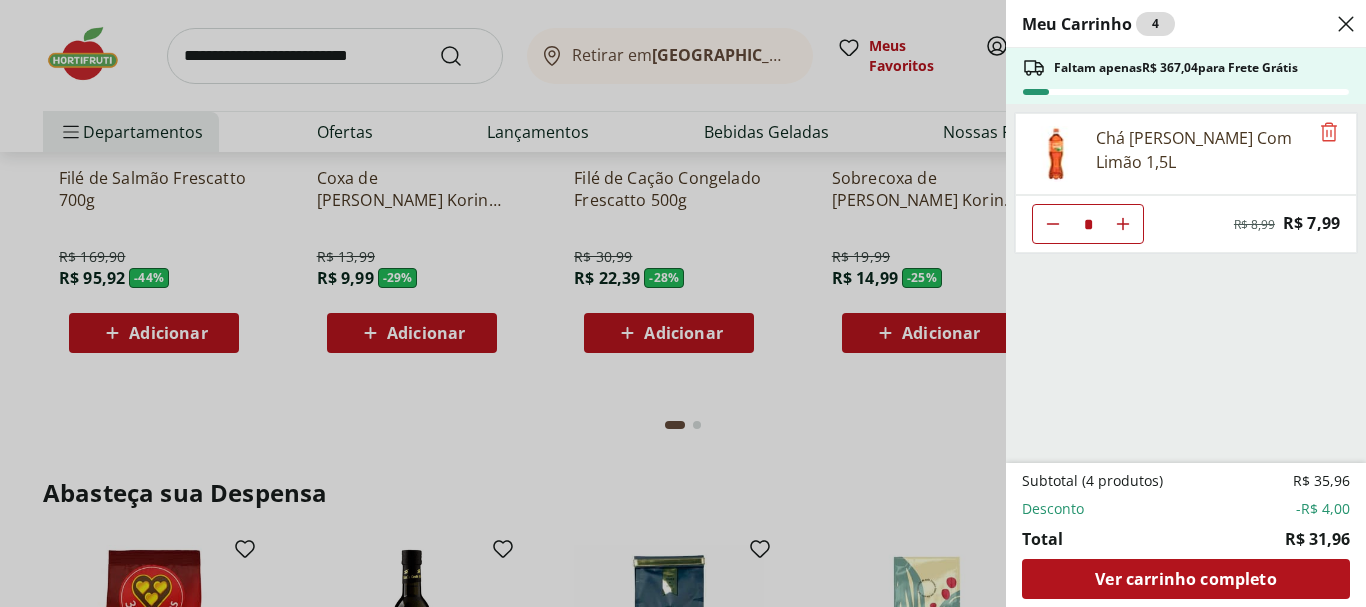 click on "Meu Carrinho 4 Faltam apenas  R$ 367,04  para Frete Grátis Chá Matte Leão Com Limão 1,5L * Original price: R$ 8,99 Price: R$ 7,99 Subtotal (4 produtos) R$ 35,96 Desconto -R$ 4,00 Total R$ 31,96 Ver carrinho completo" at bounding box center (683, 303) 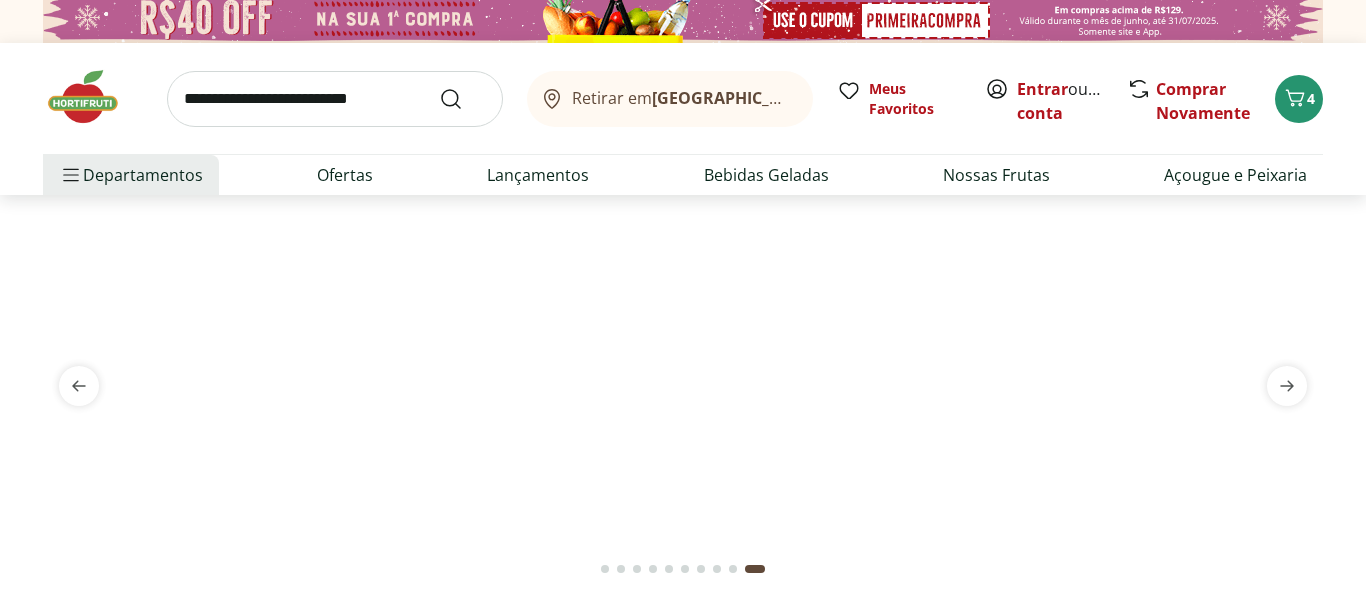scroll, scrollTop: 0, scrollLeft: 0, axis: both 